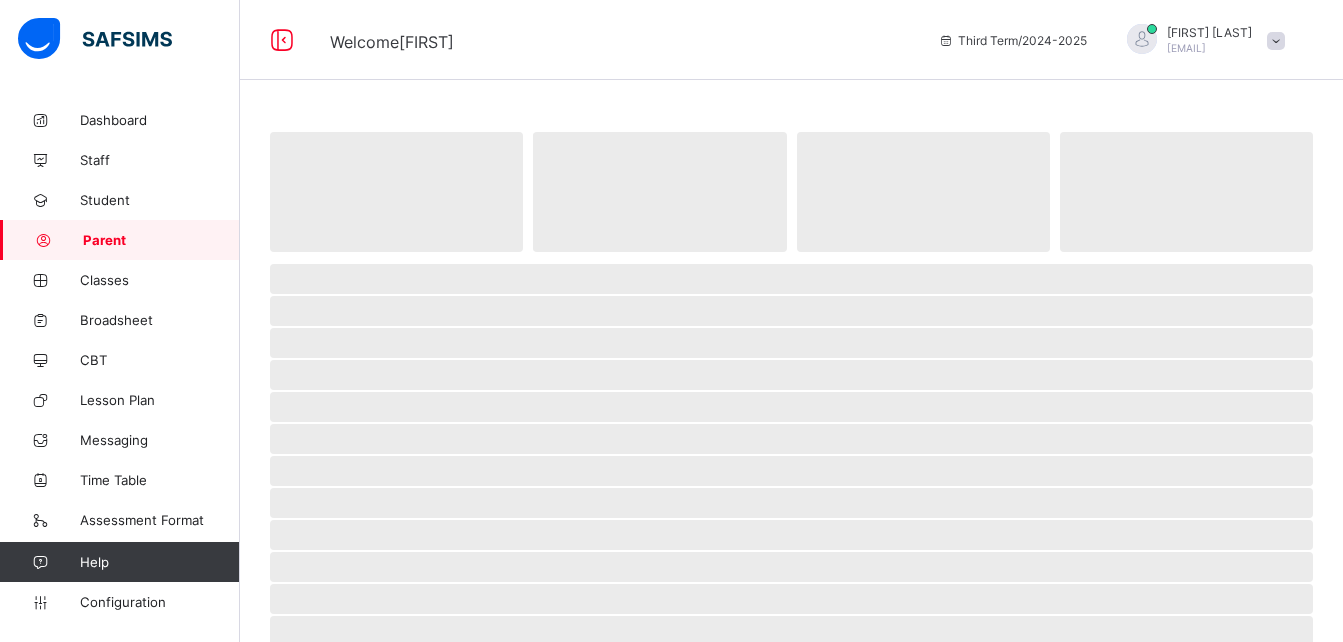 scroll, scrollTop: 0, scrollLeft: 0, axis: both 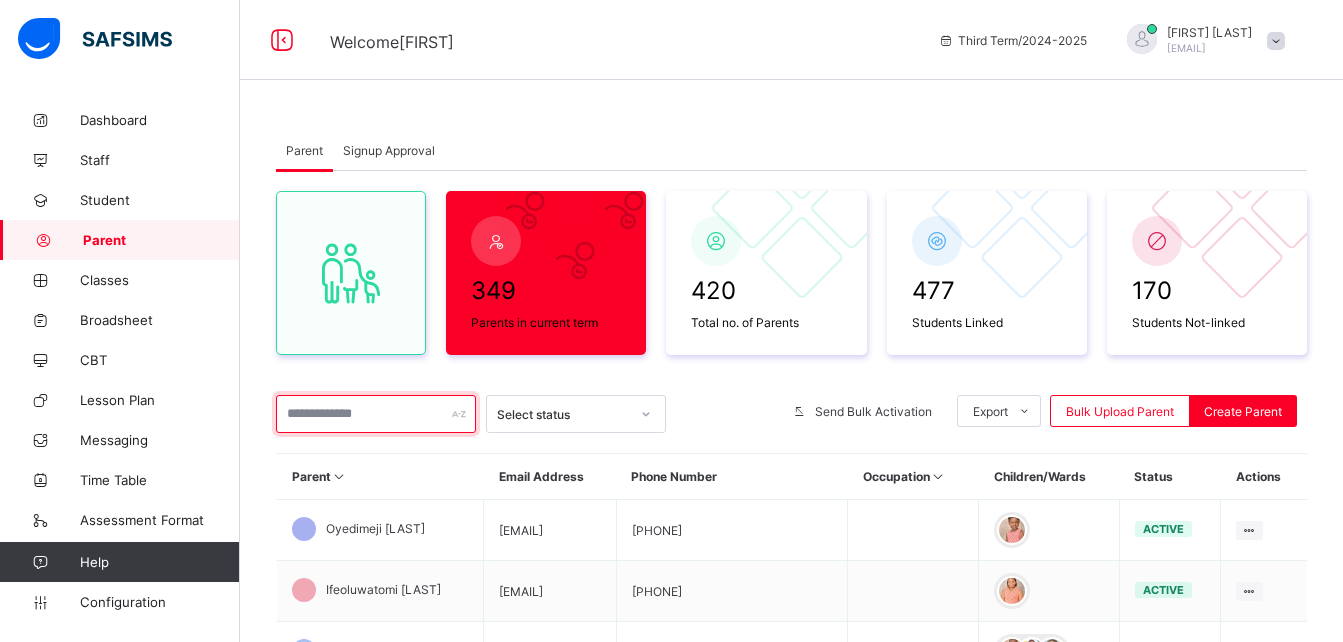 click at bounding box center (376, 414) 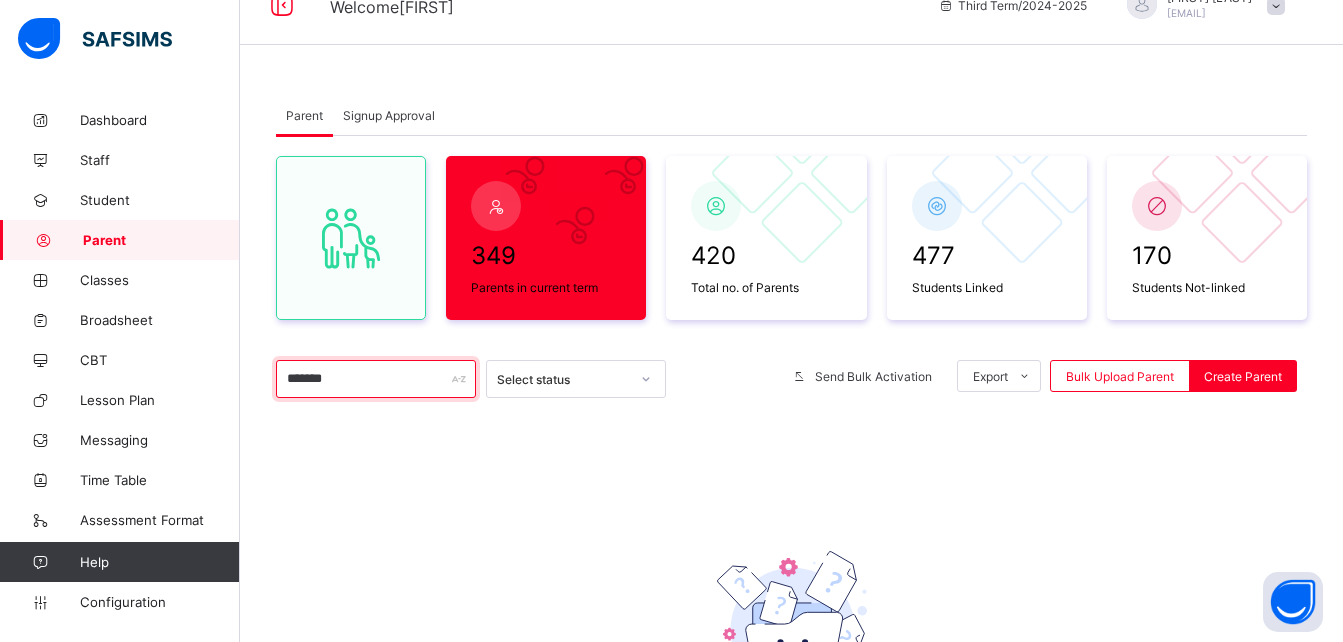 scroll, scrollTop: 39, scrollLeft: 0, axis: vertical 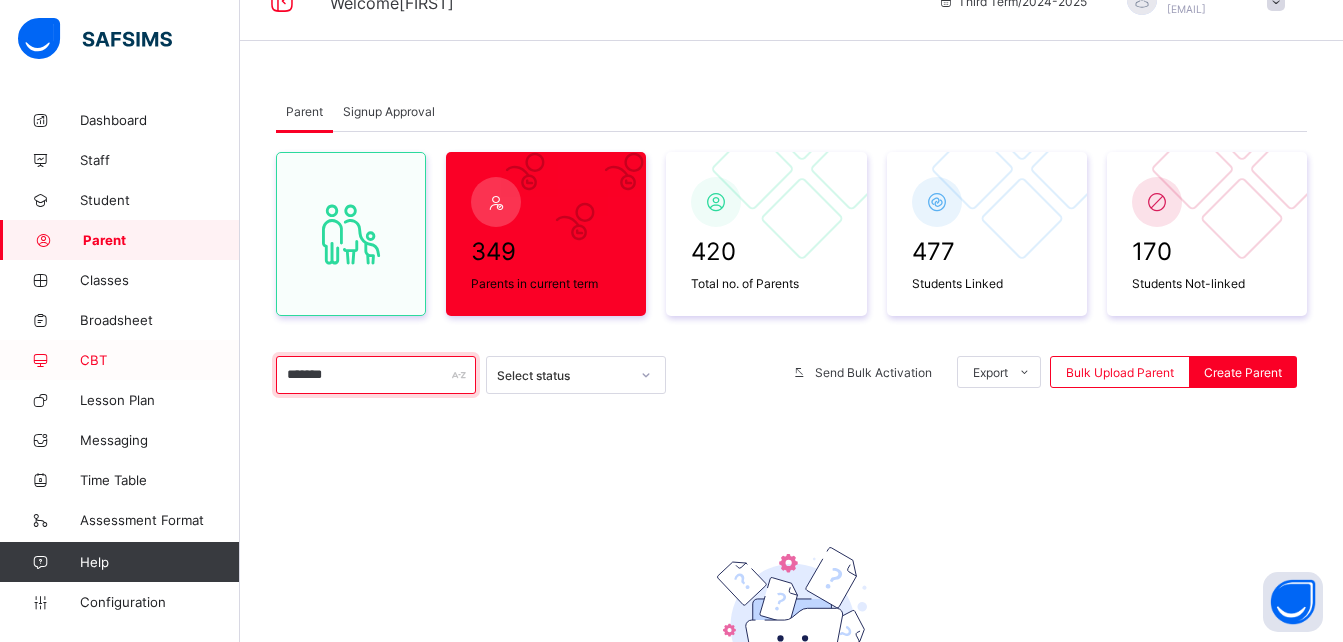 drag, startPoint x: 382, startPoint y: 376, endPoint x: 220, endPoint y: 369, distance: 162.15117 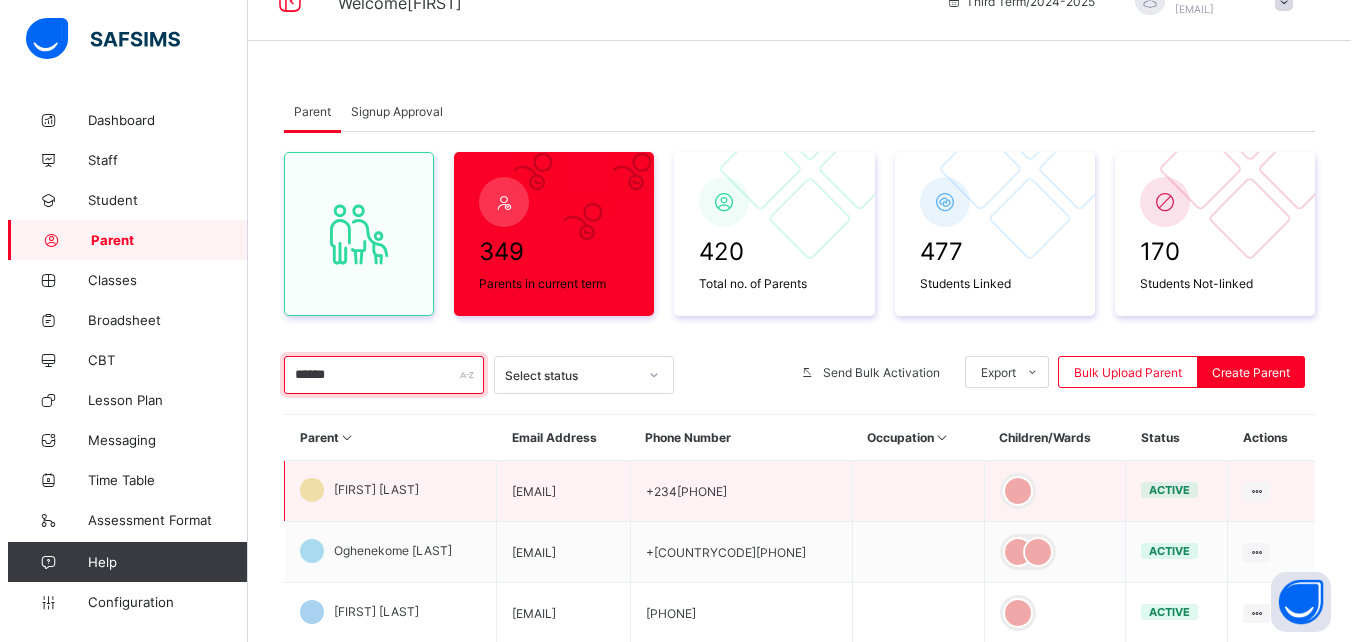 scroll, scrollTop: 181, scrollLeft: 0, axis: vertical 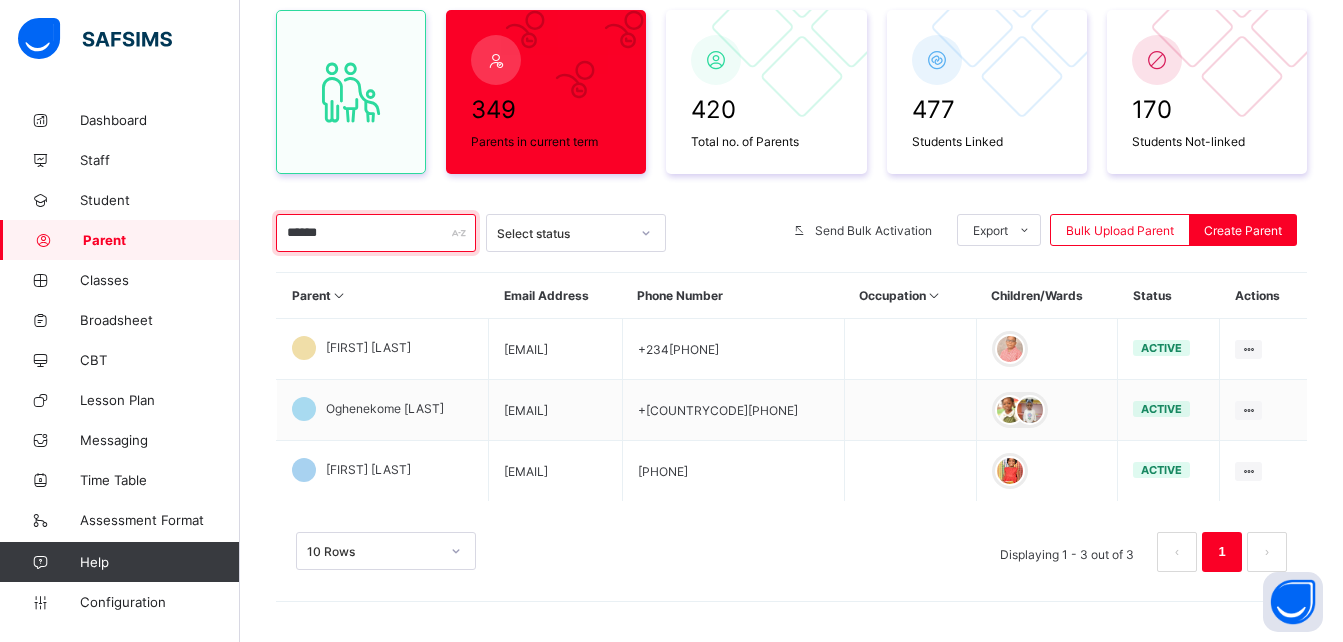 type on "******" 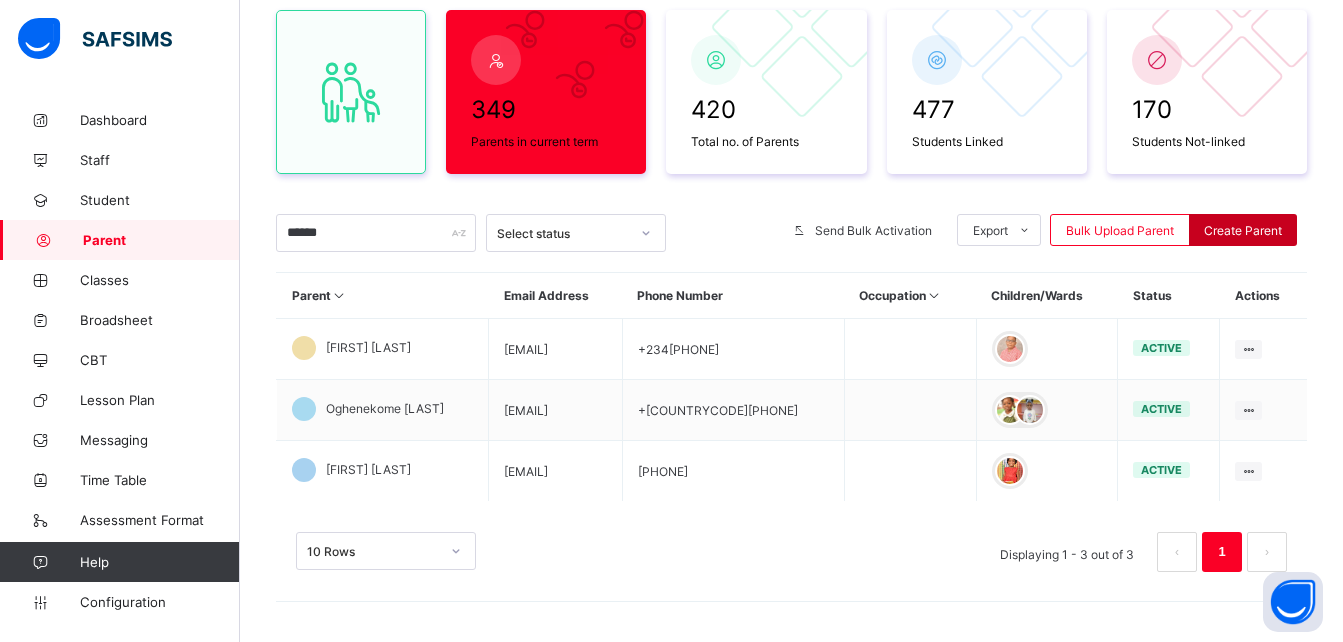 click on "Create Parent" at bounding box center (1243, 230) 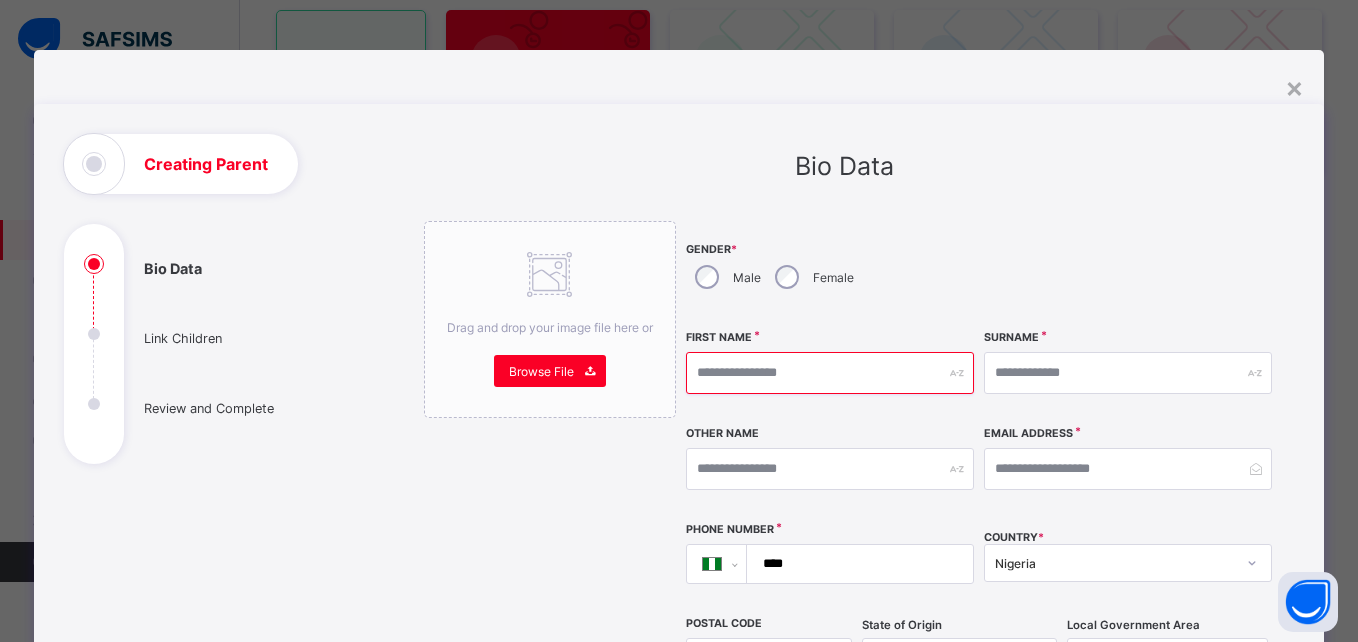 click at bounding box center (830, 373) 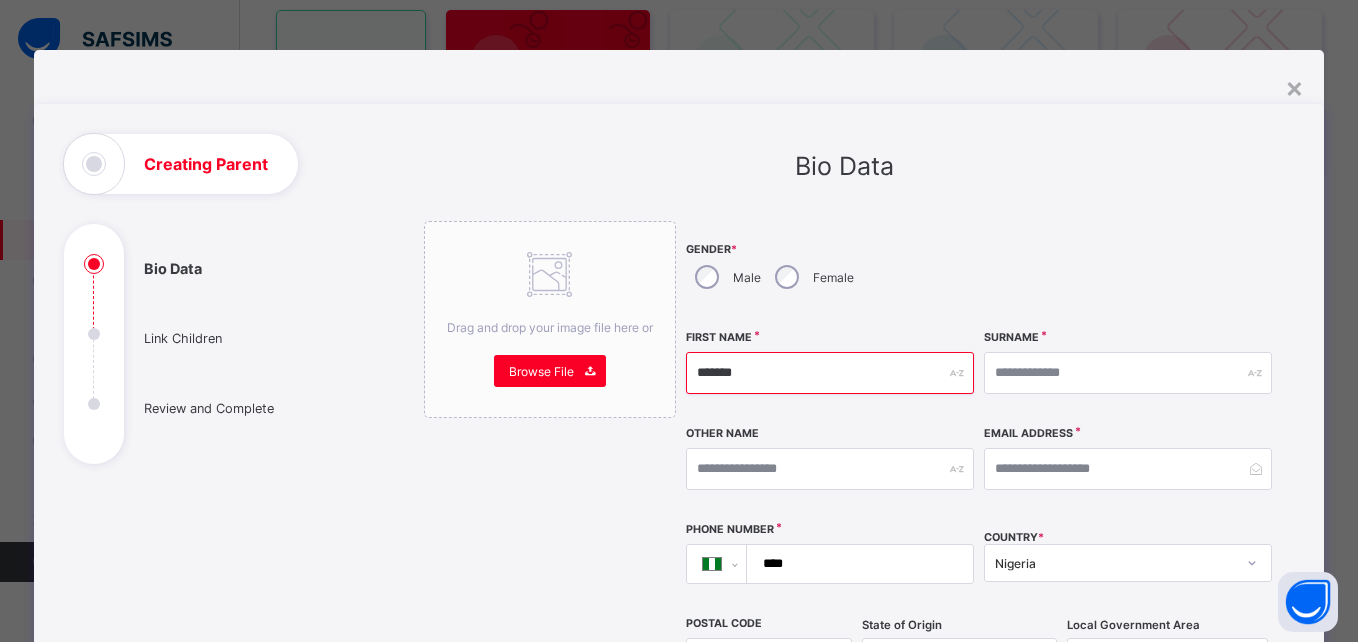 type on "*******" 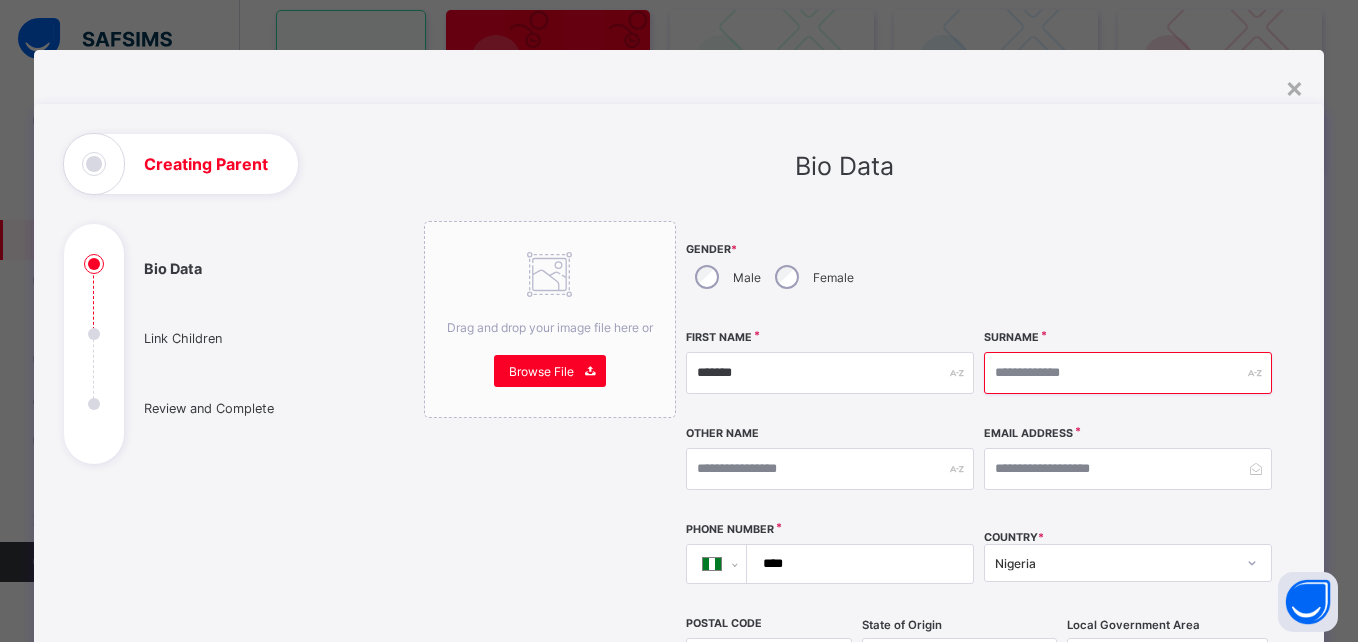 click at bounding box center (1128, 373) 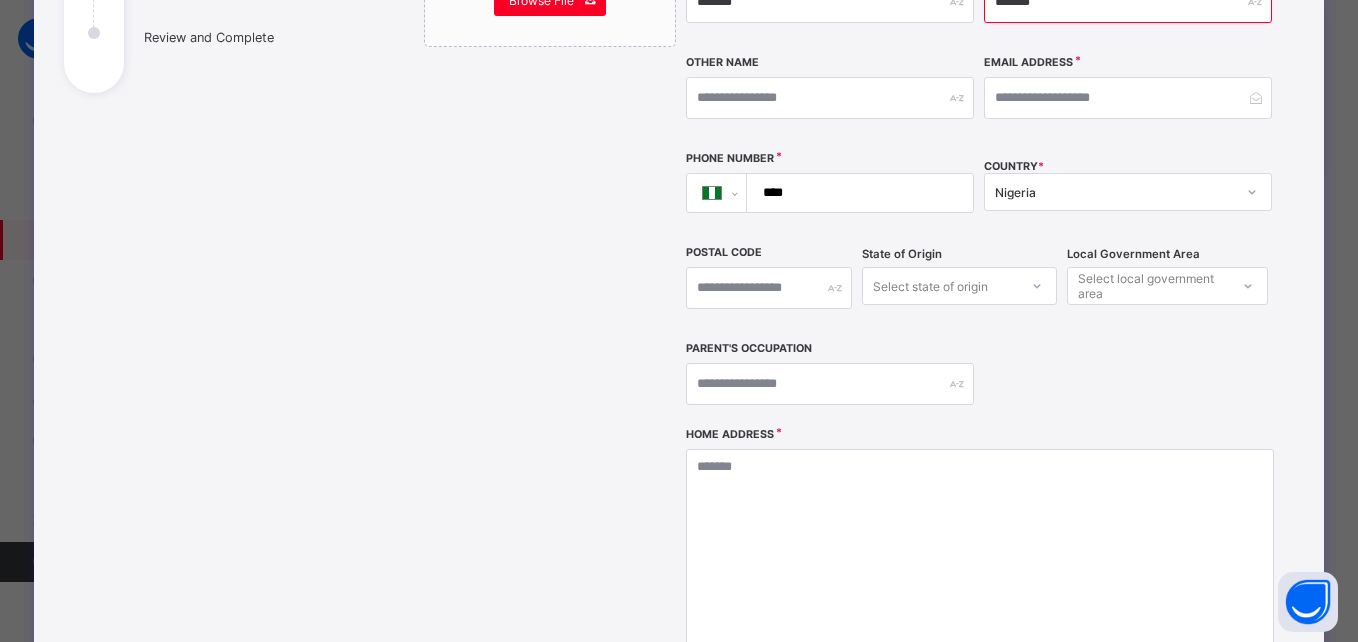 scroll, scrollTop: 372, scrollLeft: 0, axis: vertical 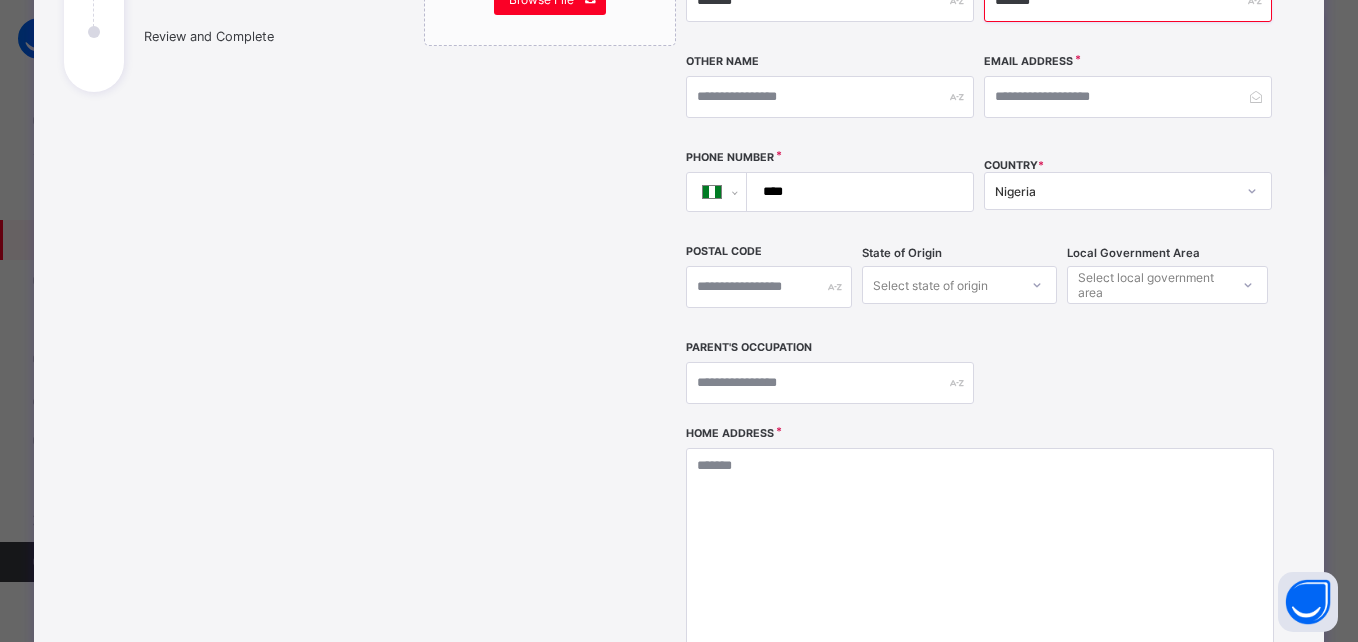 type on "*******" 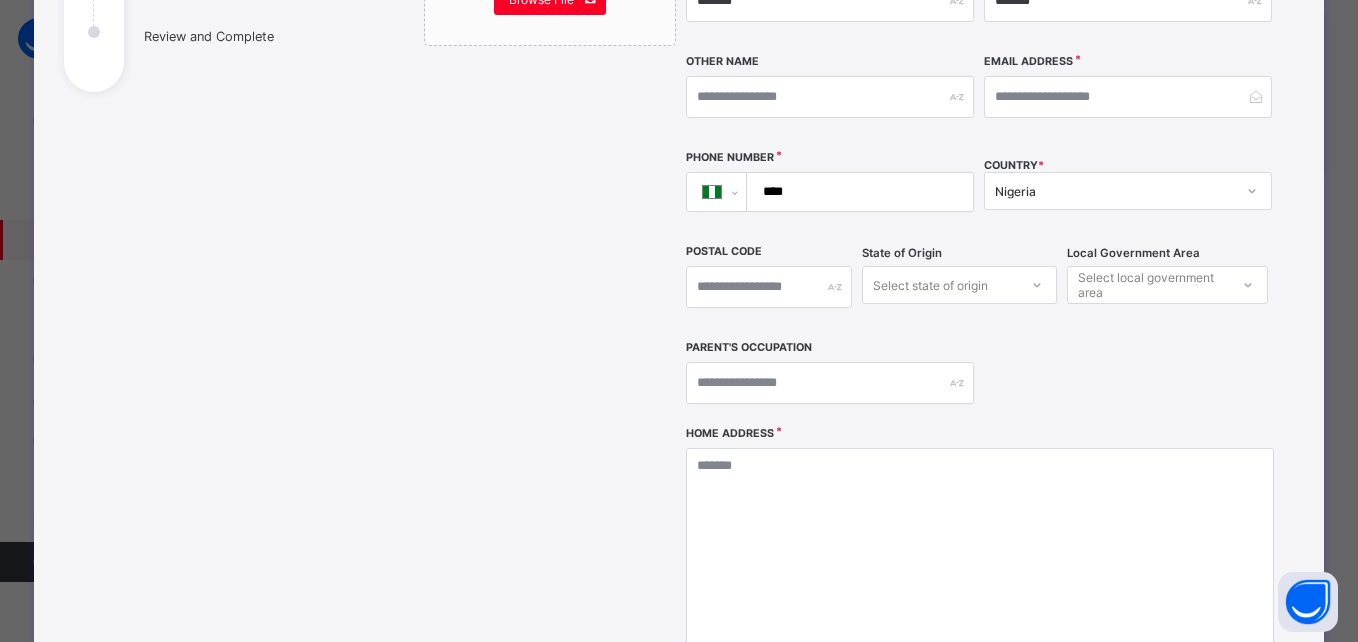 click on "****" at bounding box center [856, 192] 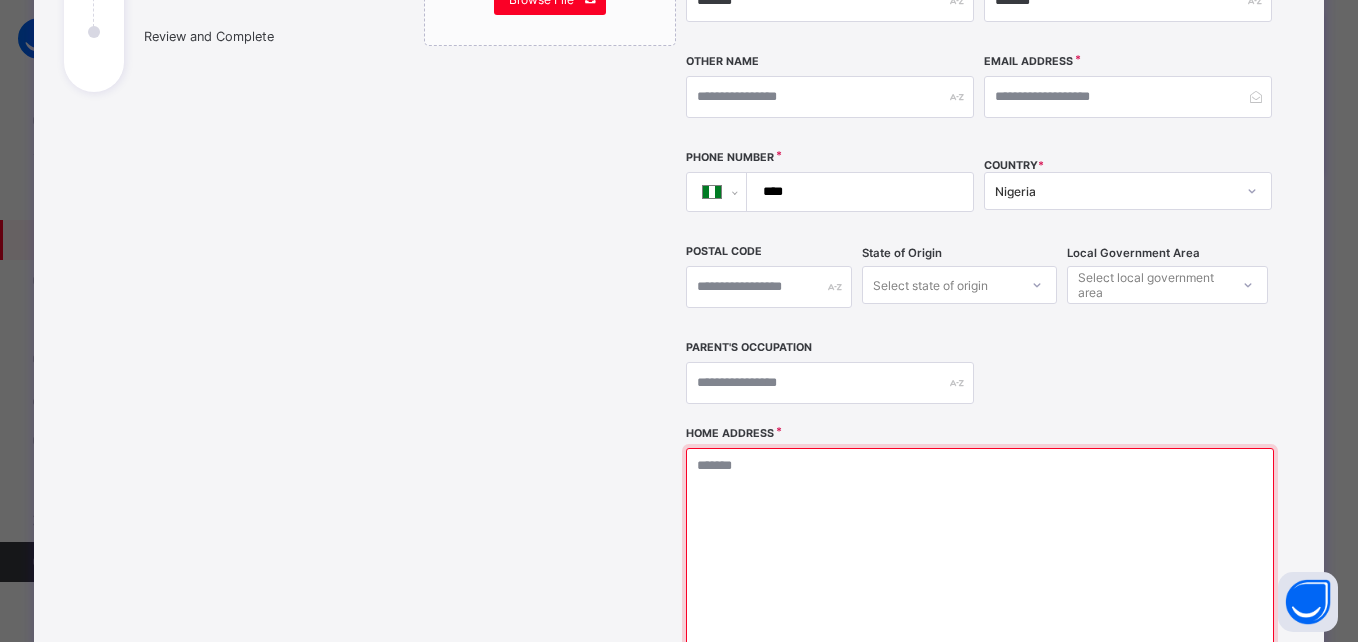 click at bounding box center (980, 548) 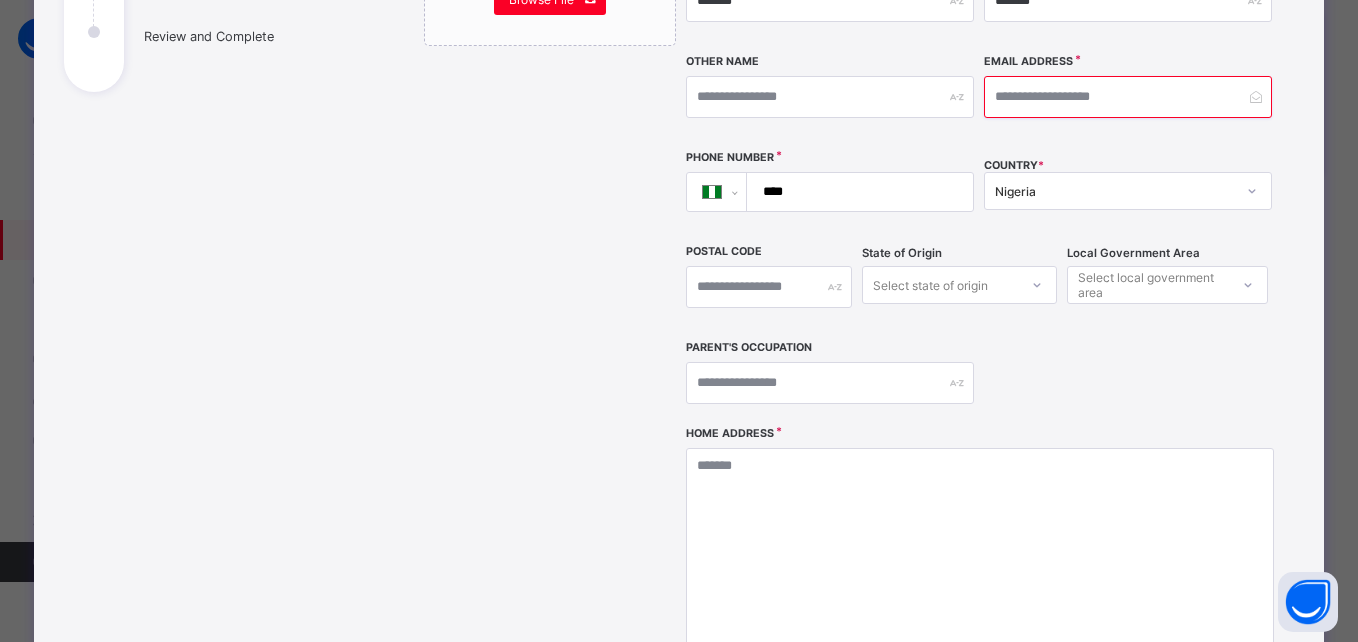 click at bounding box center [1128, 97] 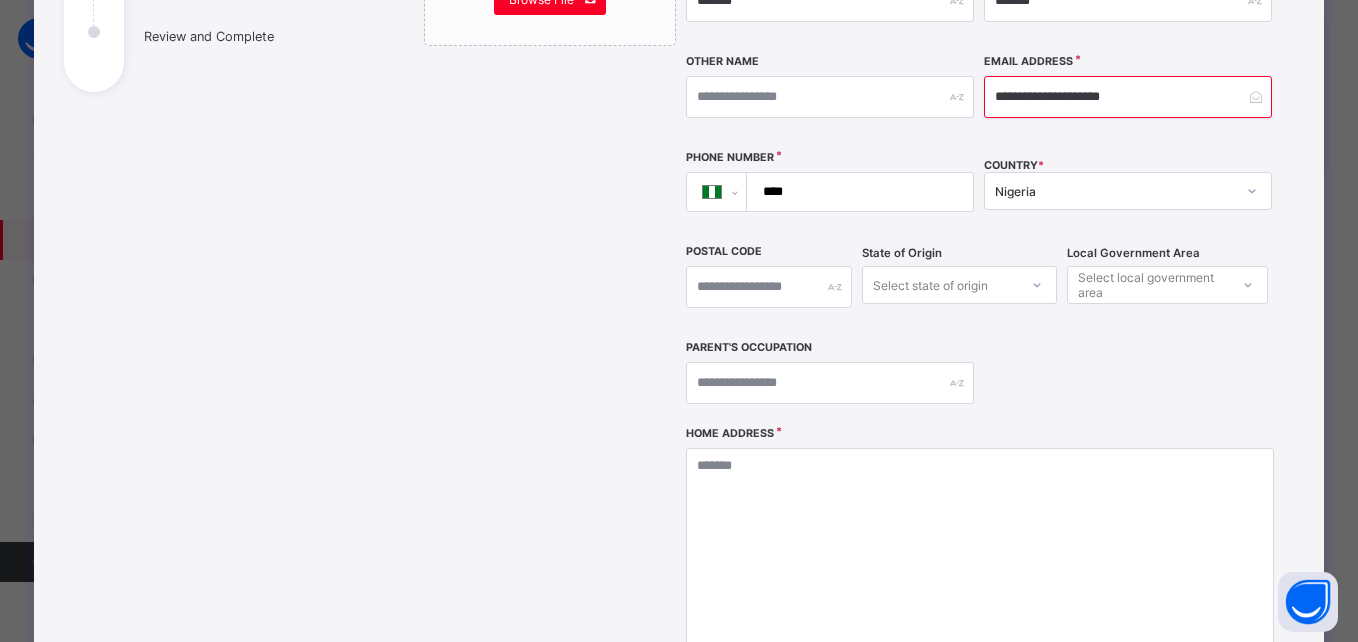 type on "**********" 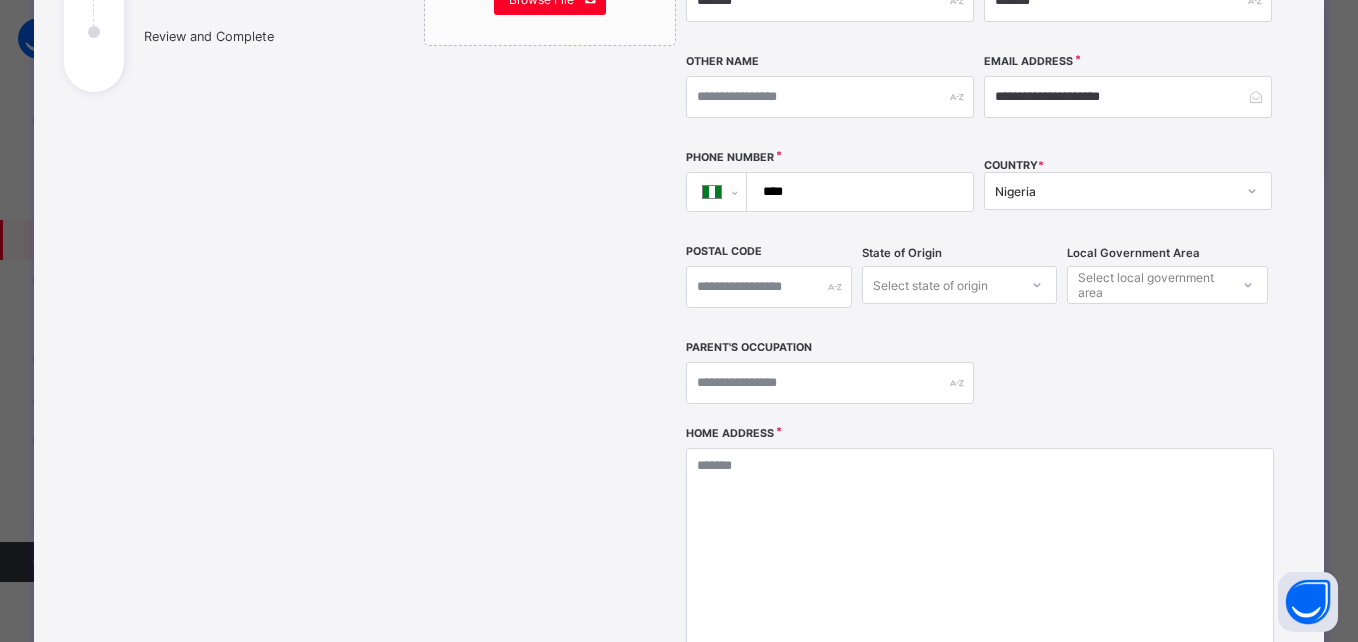 click on "****" at bounding box center (856, 192) 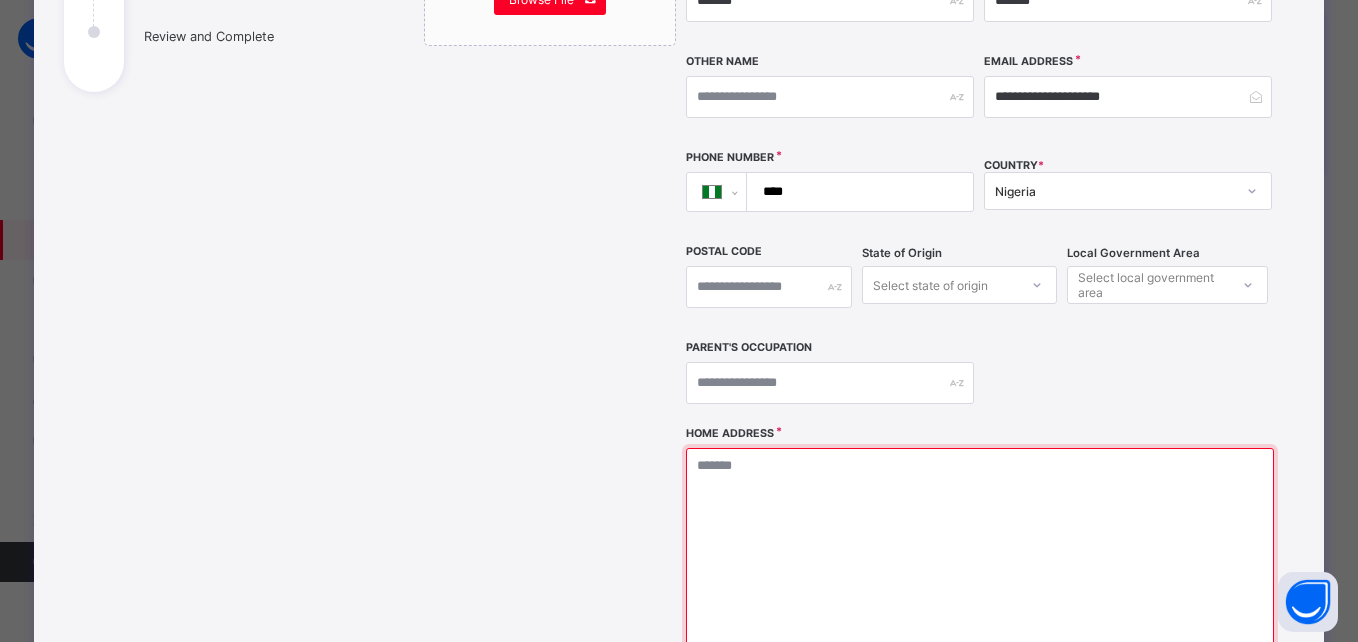 drag, startPoint x: 766, startPoint y: 510, endPoint x: 760, endPoint y: 499, distance: 12.529964 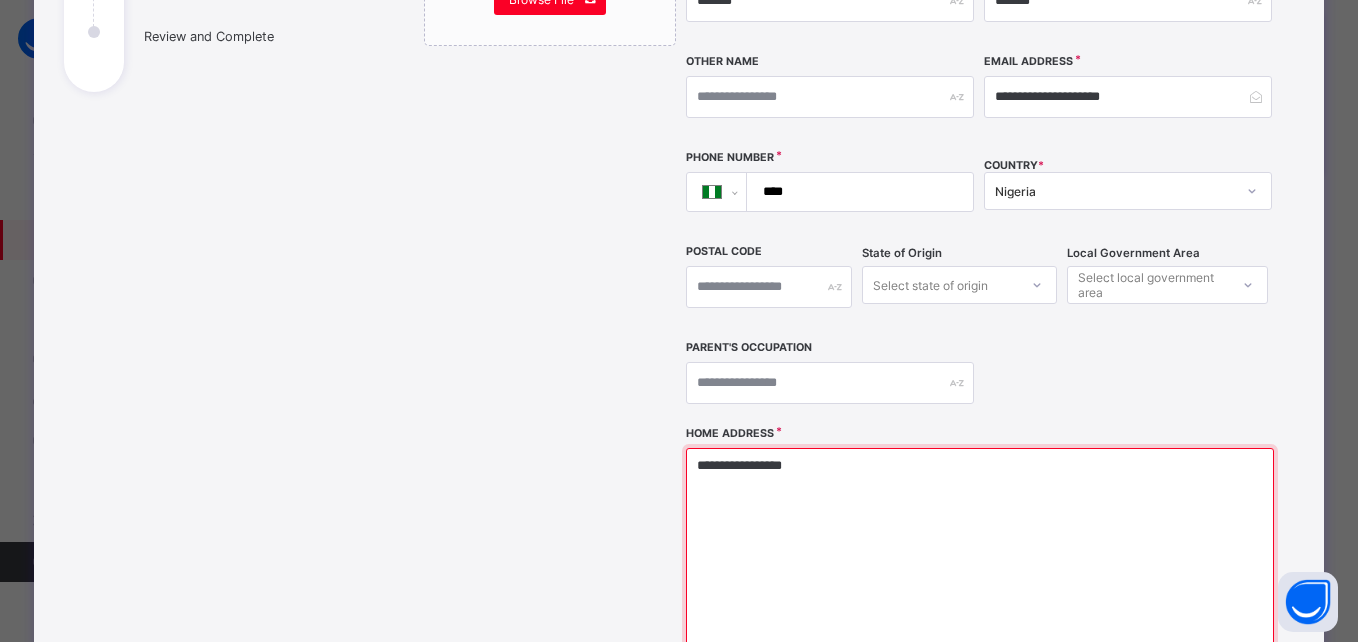 drag, startPoint x: 723, startPoint y: 466, endPoint x: 568, endPoint y: 470, distance: 155.0516 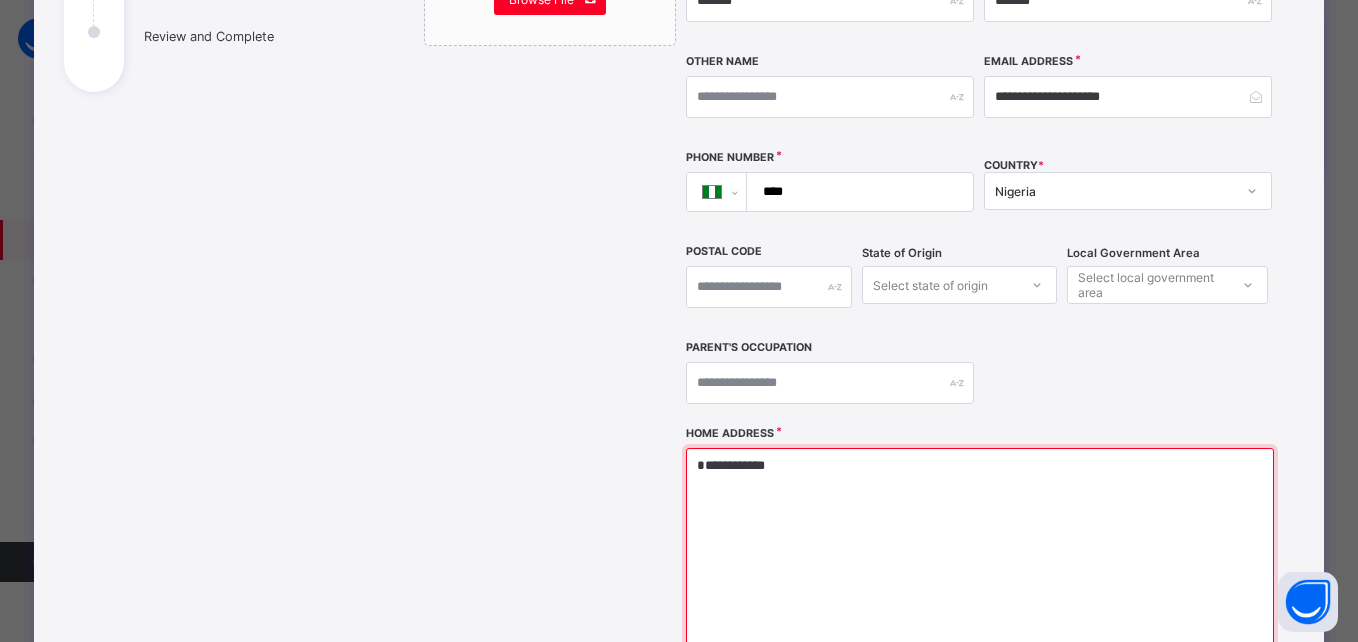 type on "**********" 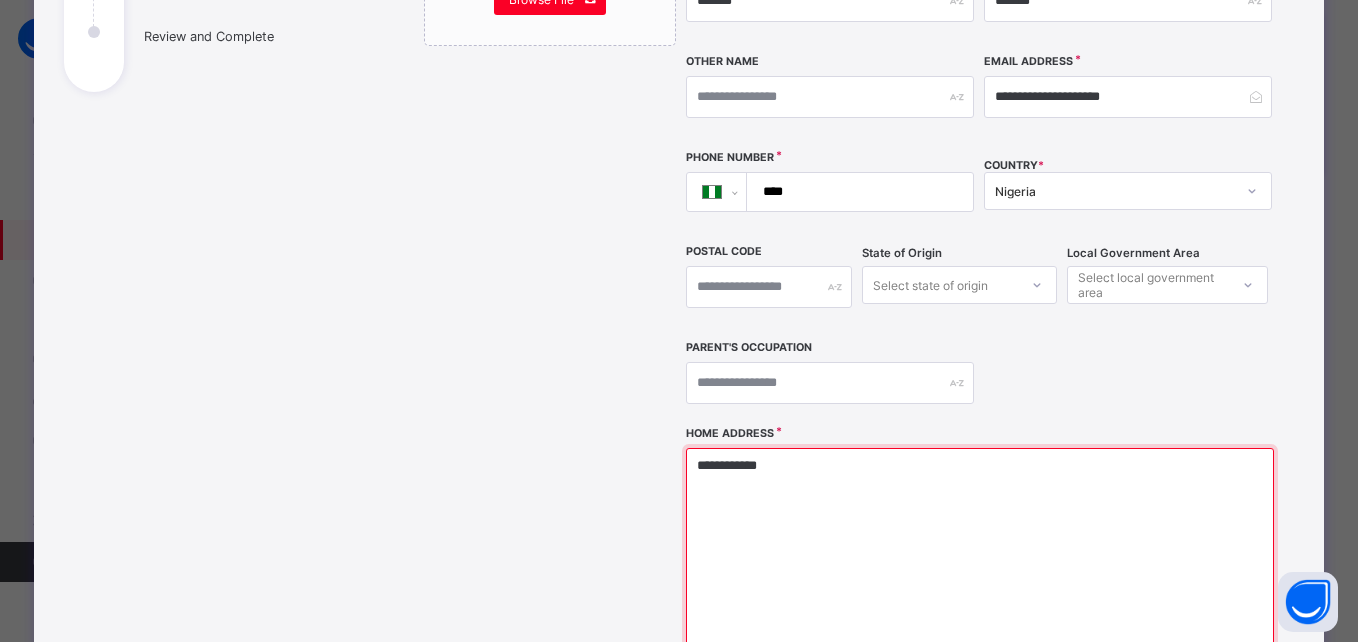 drag, startPoint x: 807, startPoint y: 471, endPoint x: 601, endPoint y: 441, distance: 208.173 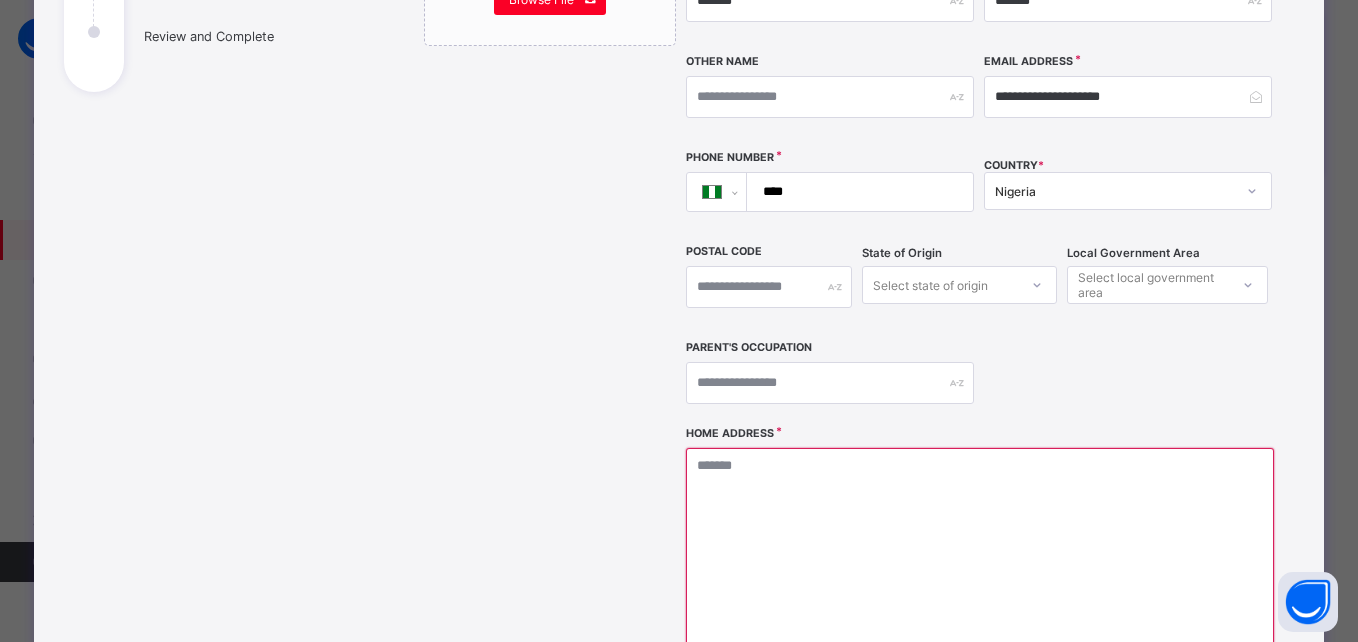 click on "****" at bounding box center [856, 192] 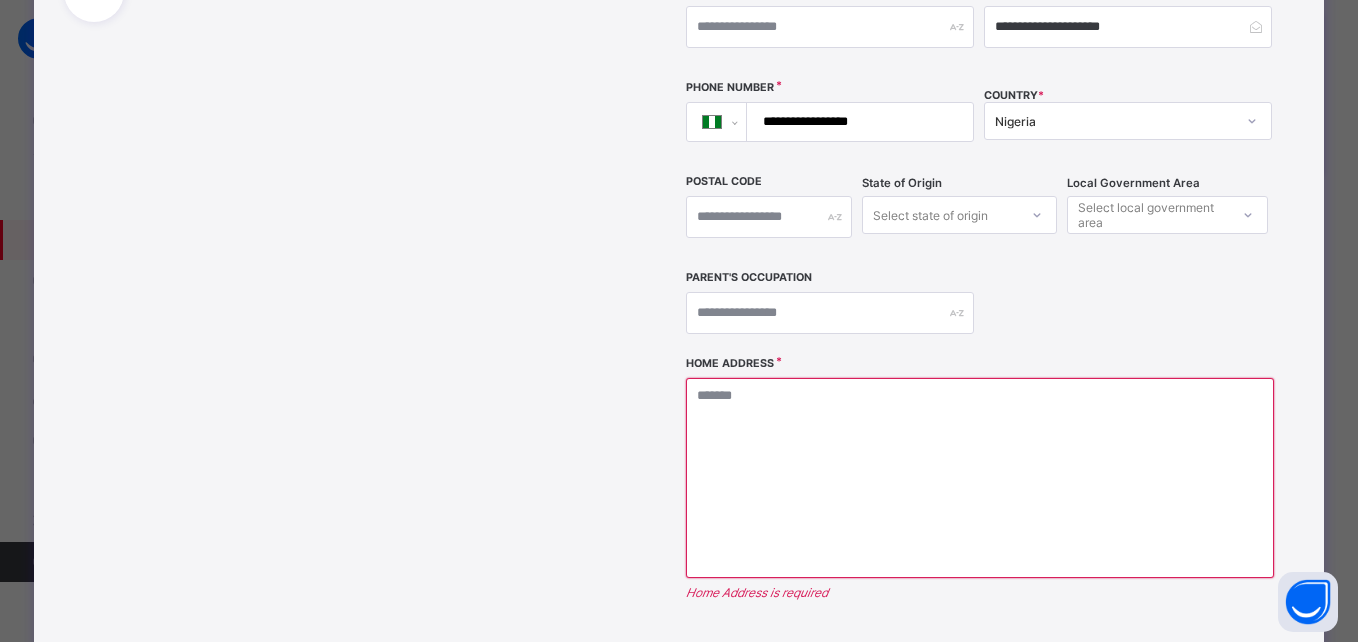 scroll, scrollTop: 443, scrollLeft: 0, axis: vertical 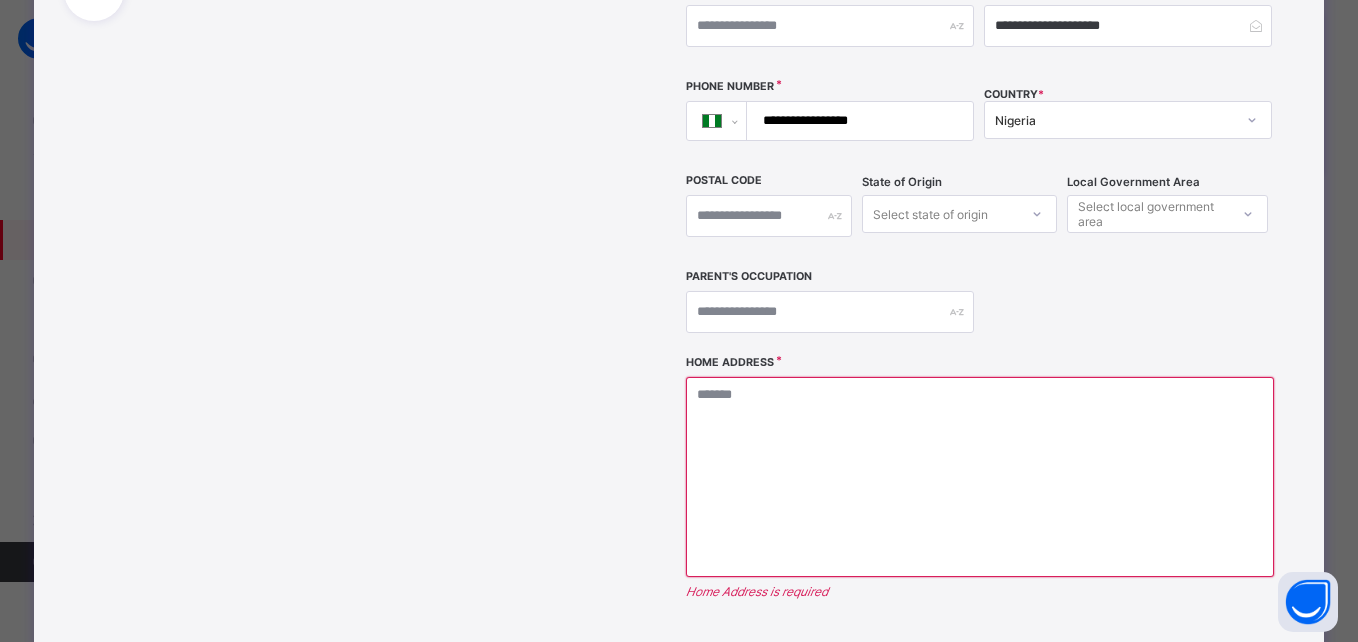 type on "**********" 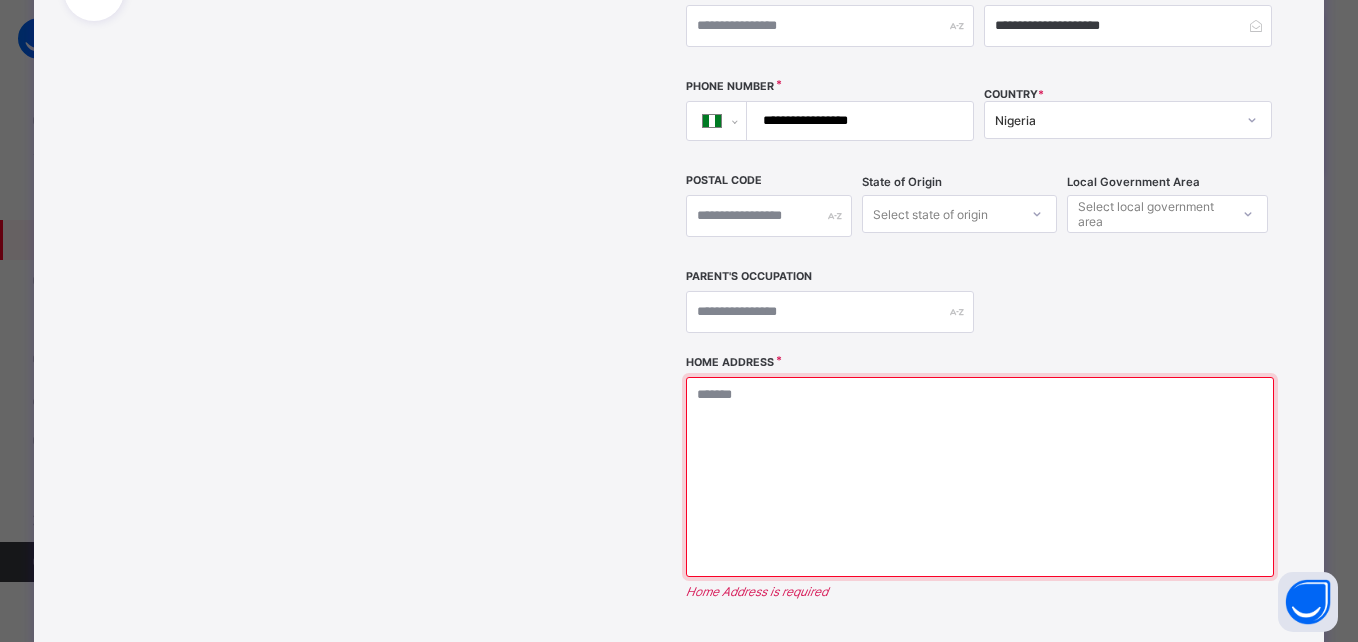 click at bounding box center [980, 477] 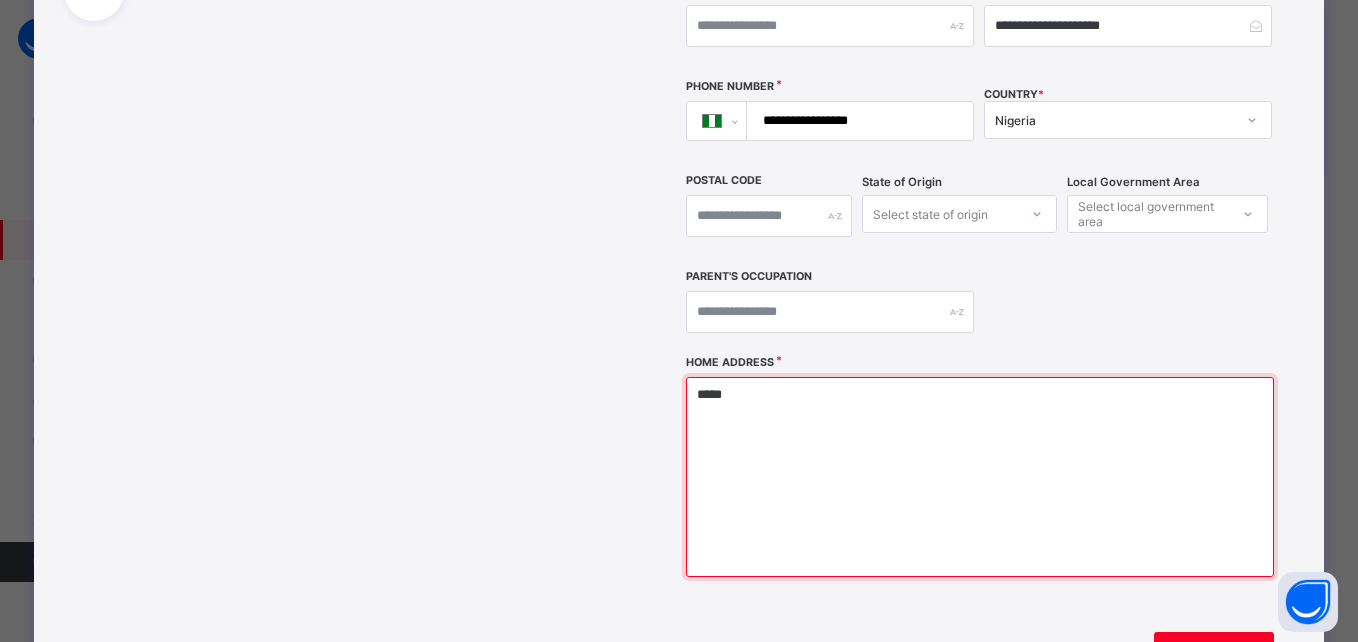 type on "*****" 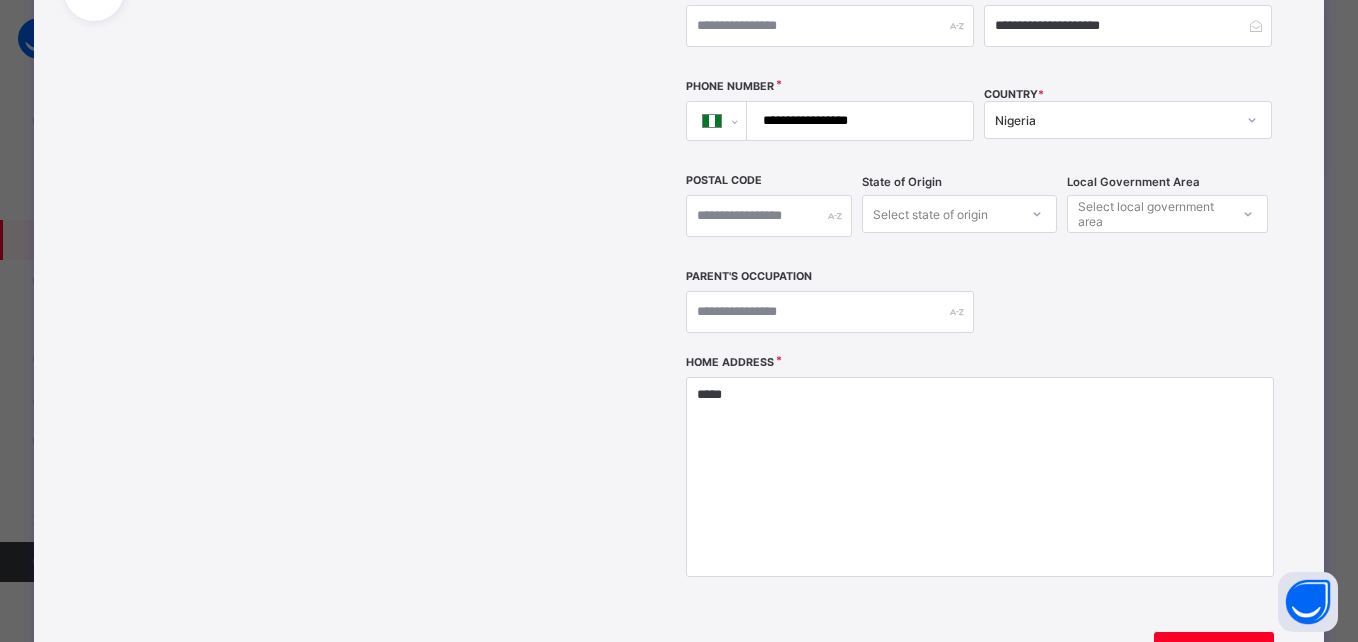 click on "**********" at bounding box center [679, 209] 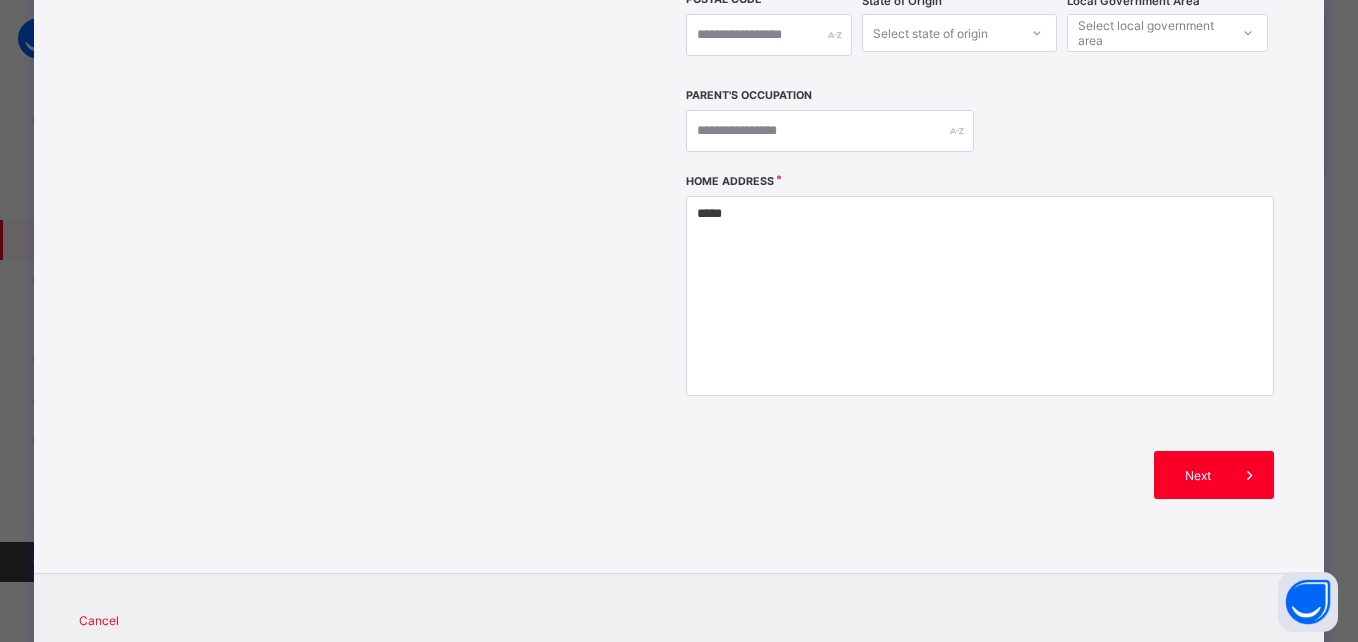 scroll, scrollTop: 625, scrollLeft: 0, axis: vertical 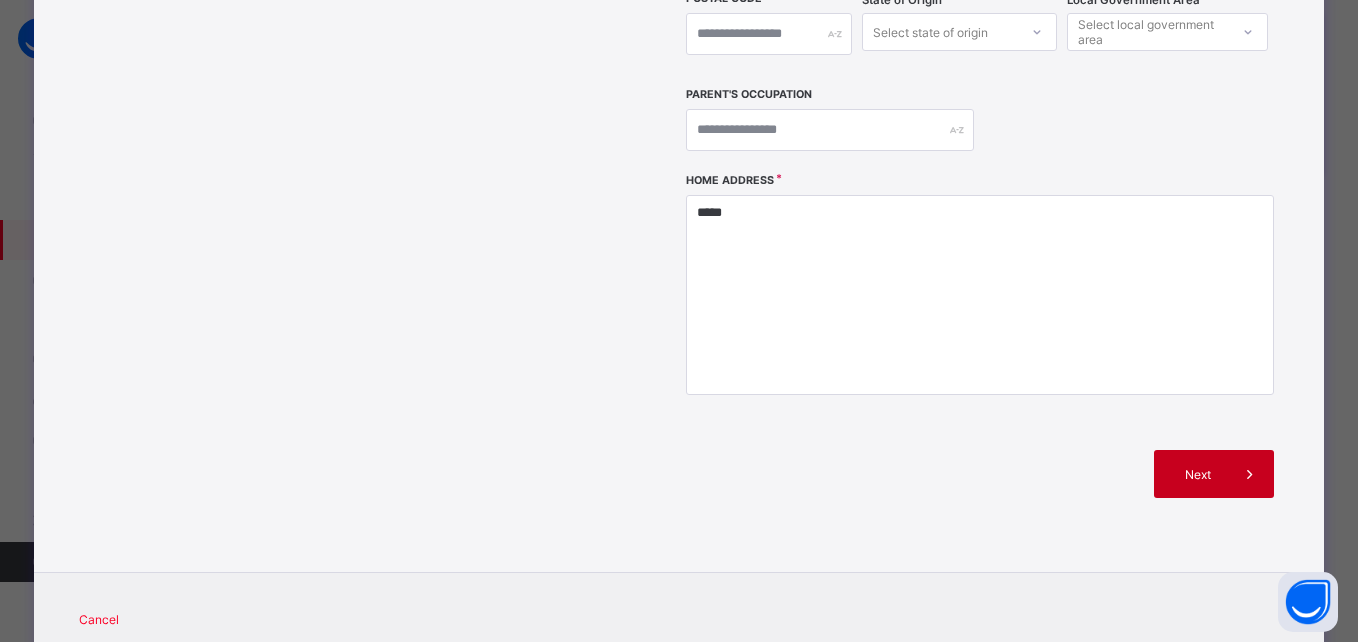 click on "Next" at bounding box center (1214, 474) 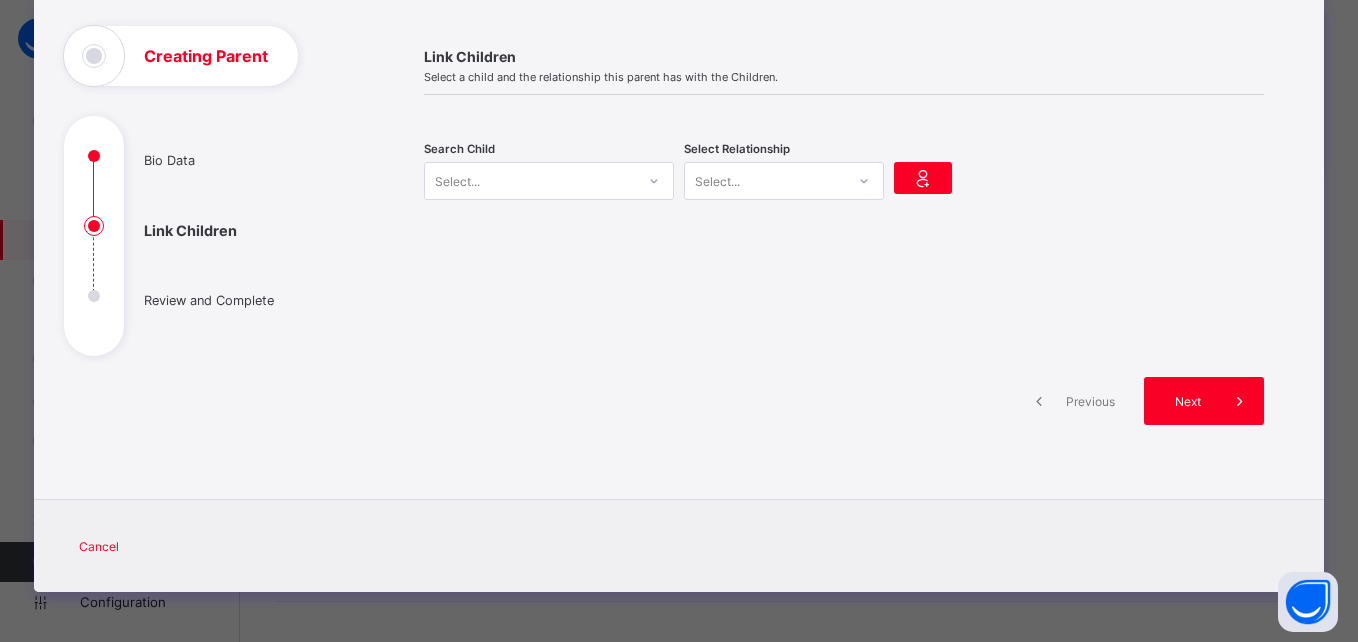 scroll, scrollTop: 108, scrollLeft: 0, axis: vertical 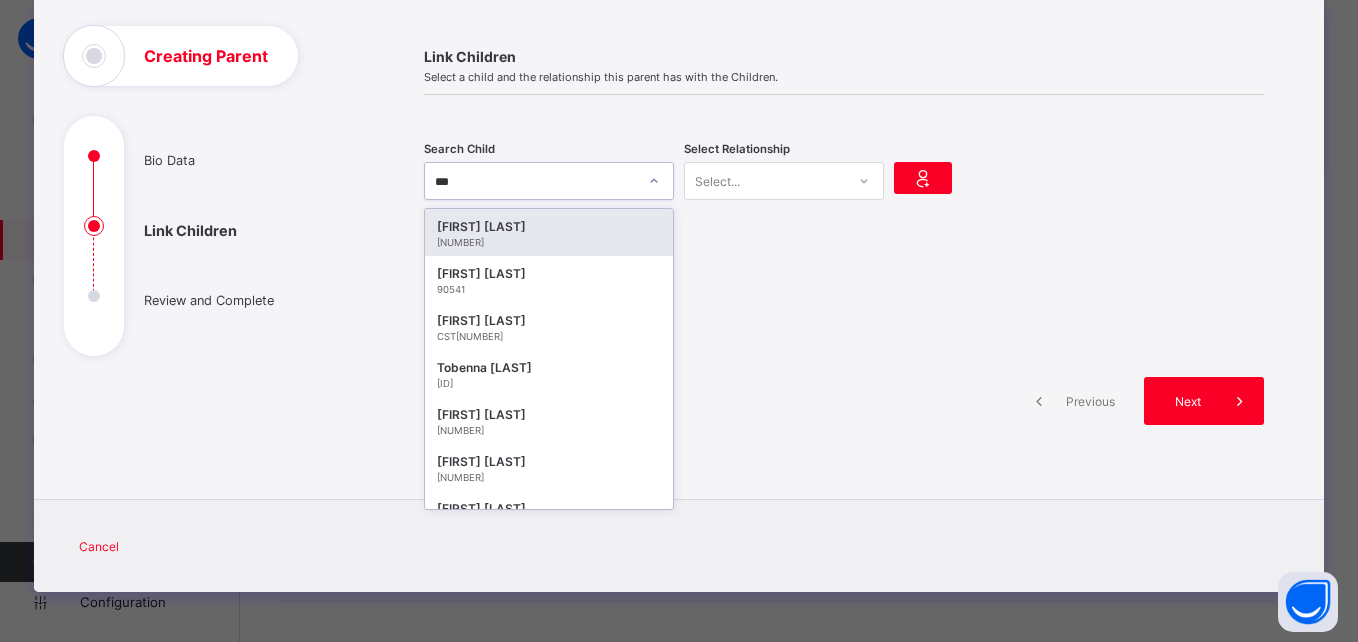 type on "****" 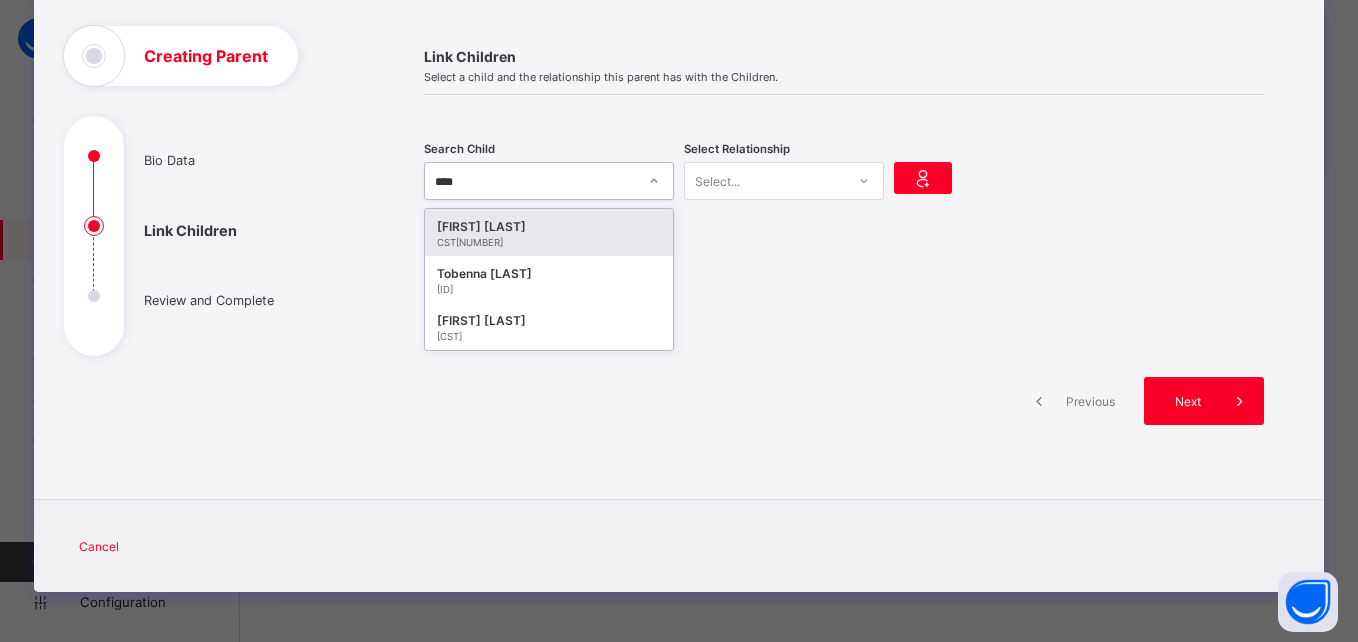 click on "[FIRST] [LAST]" at bounding box center (549, 227) 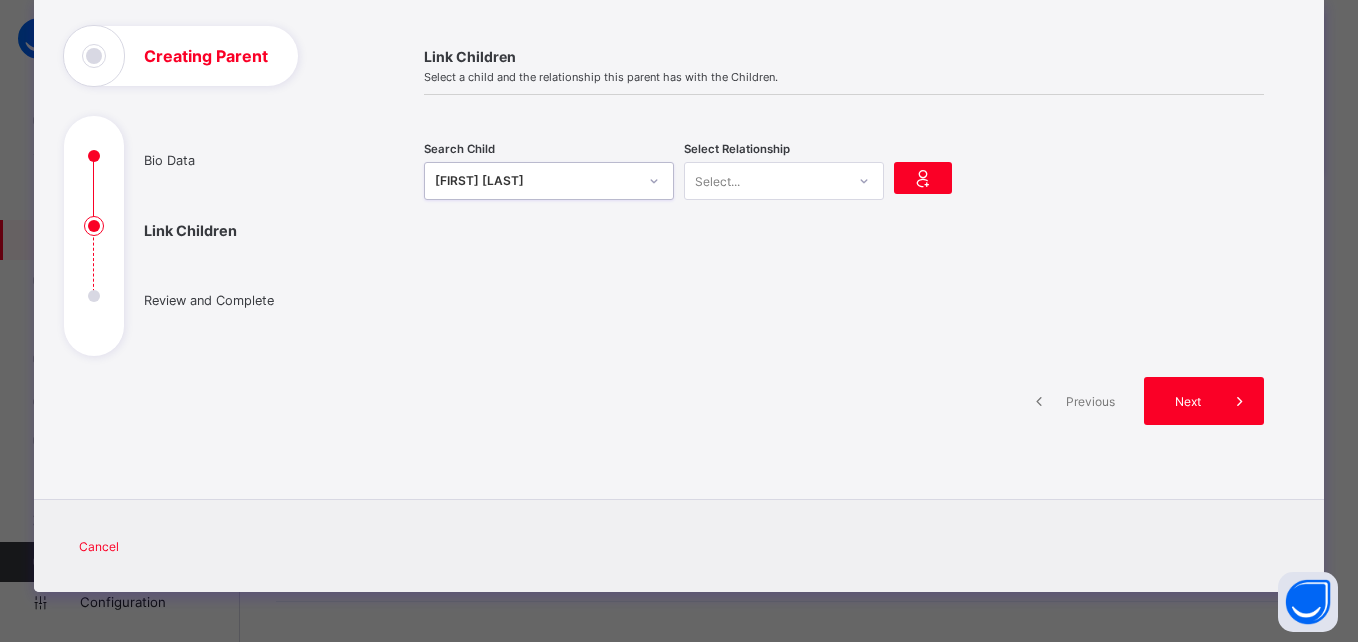 click on "Select..." at bounding box center (765, 181) 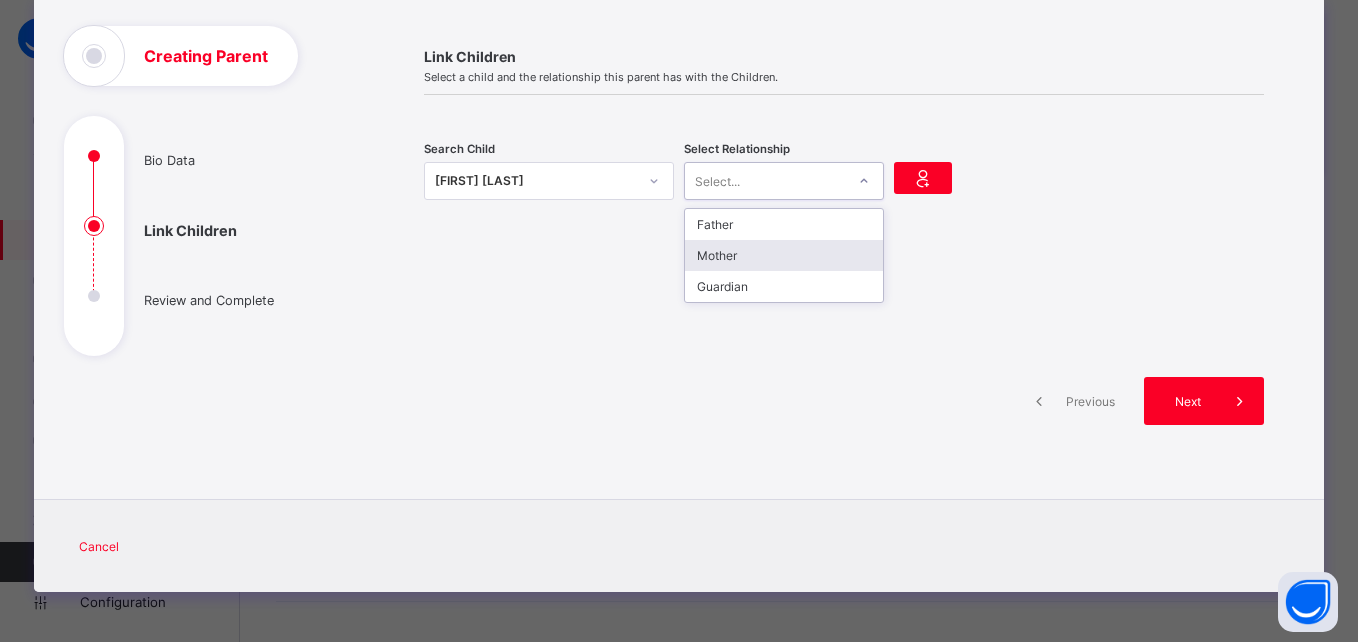 click on "Mother" at bounding box center (784, 255) 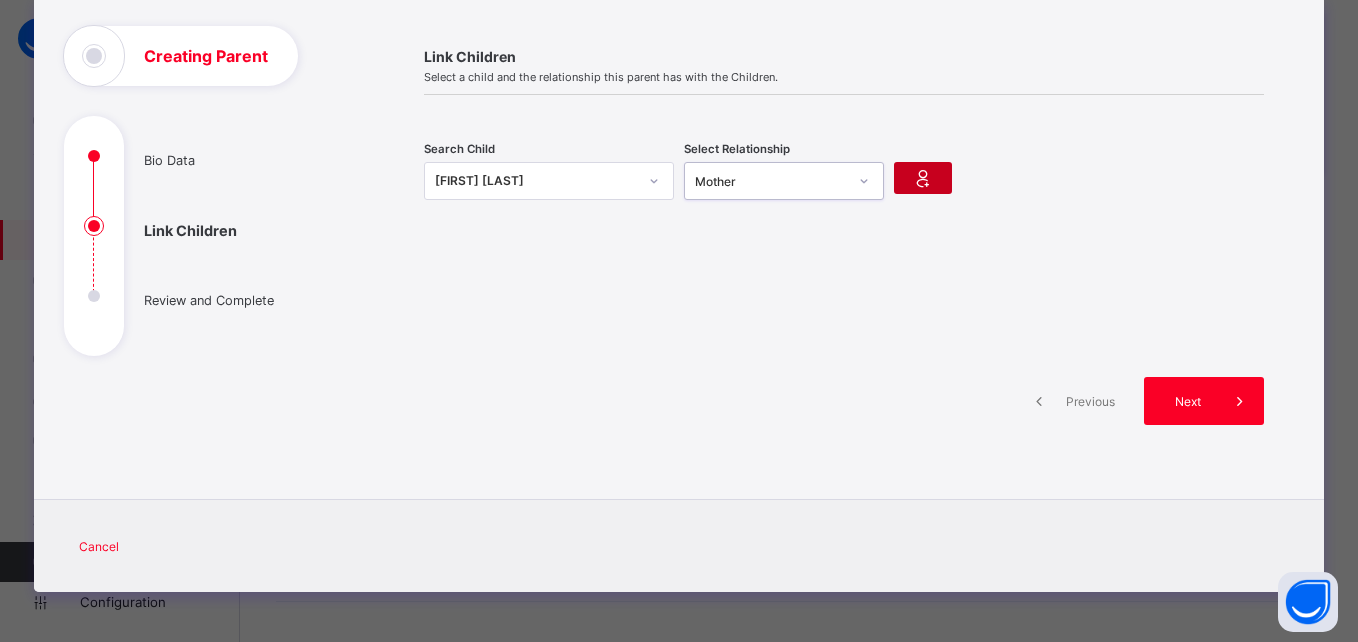 click at bounding box center [923, 178] 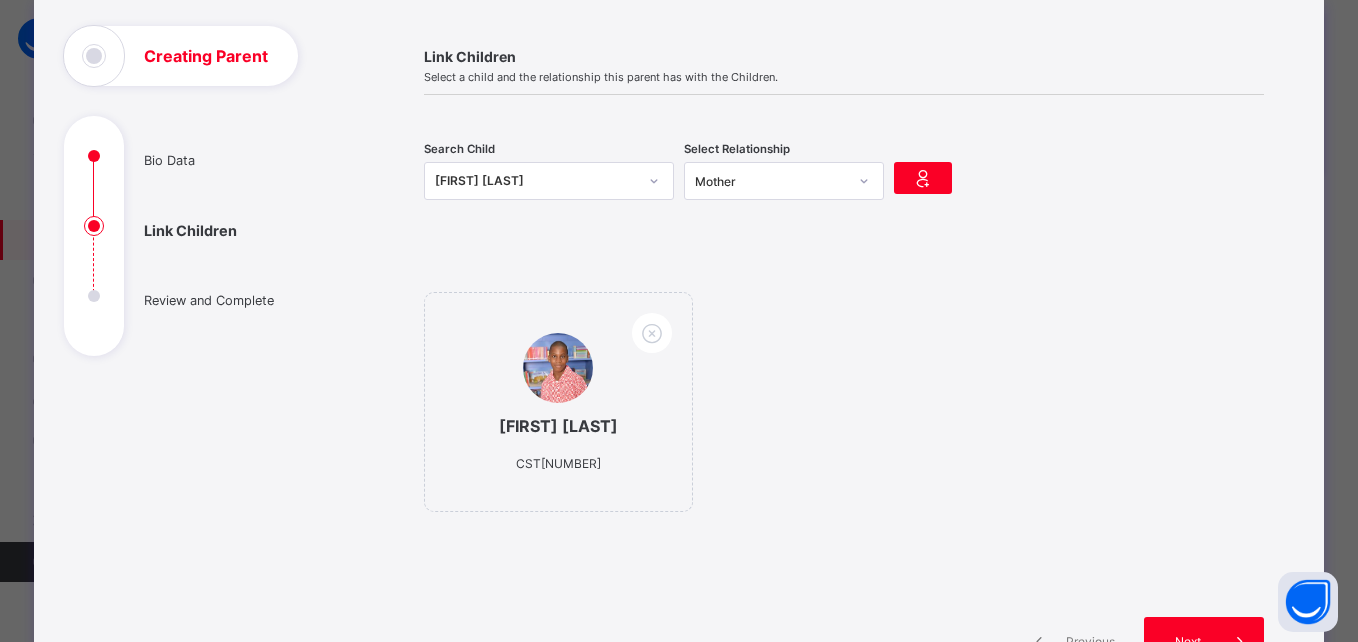 click on "[FIRST] [LAST]" at bounding box center (536, 181) 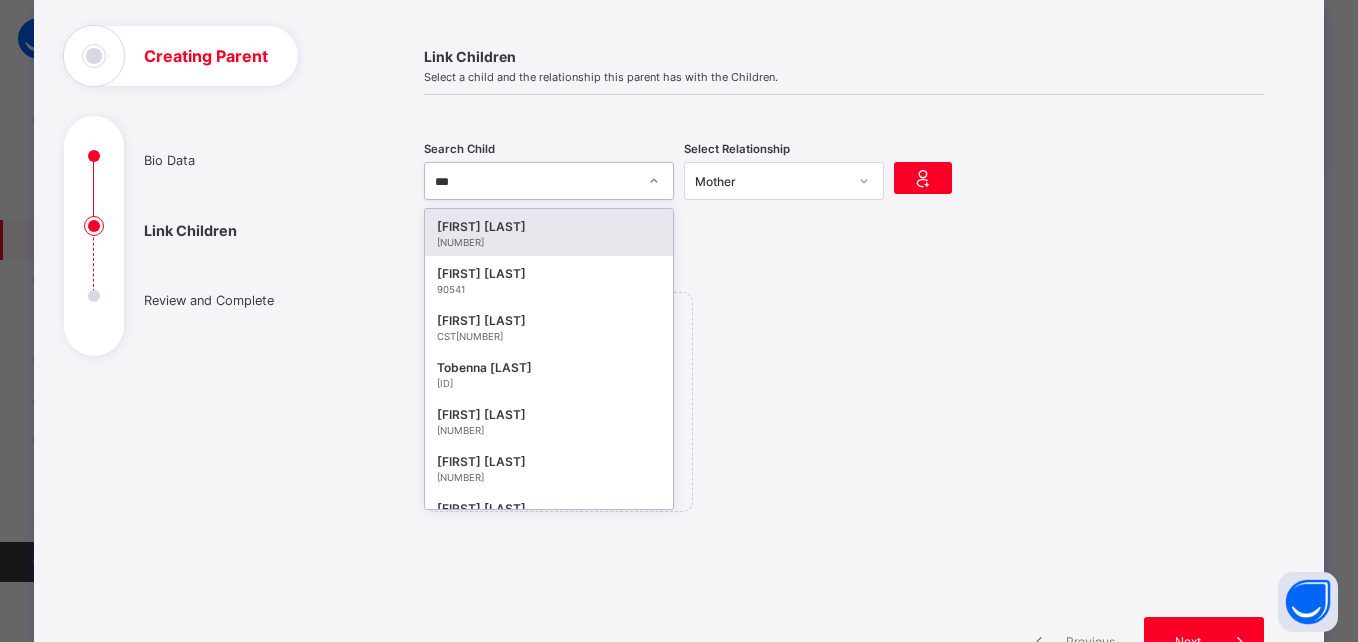 type on "****" 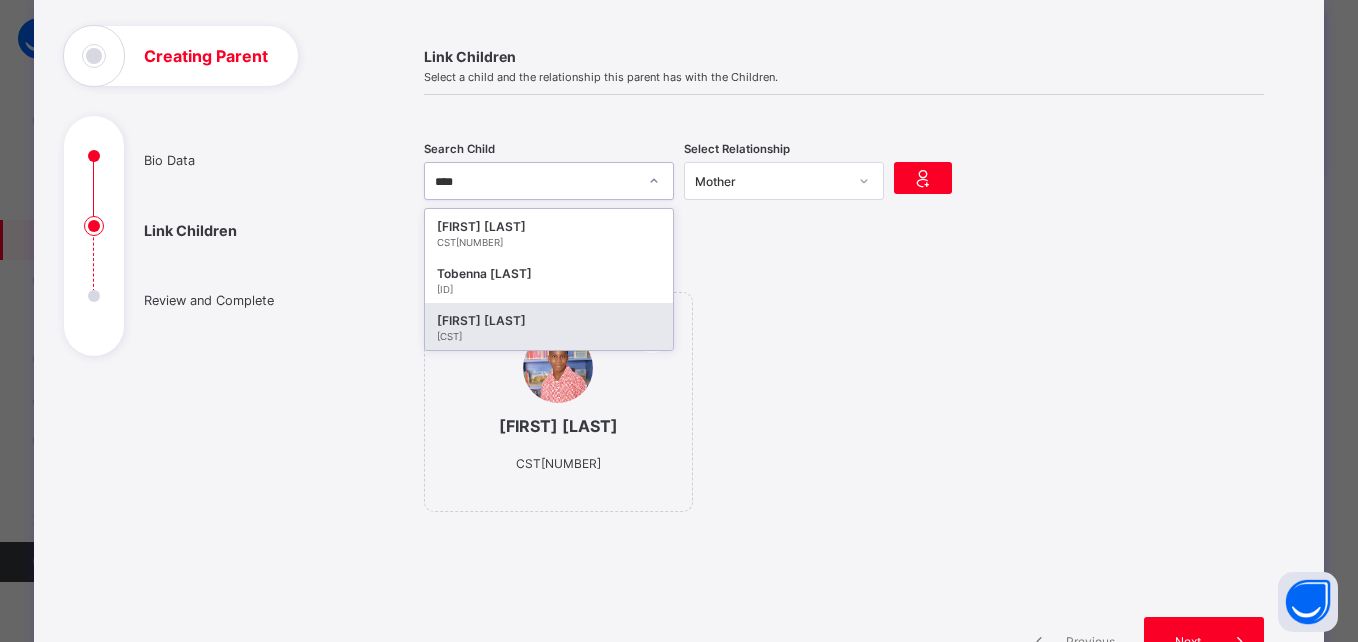click on "[FIRST] [LAST]" at bounding box center (549, 321) 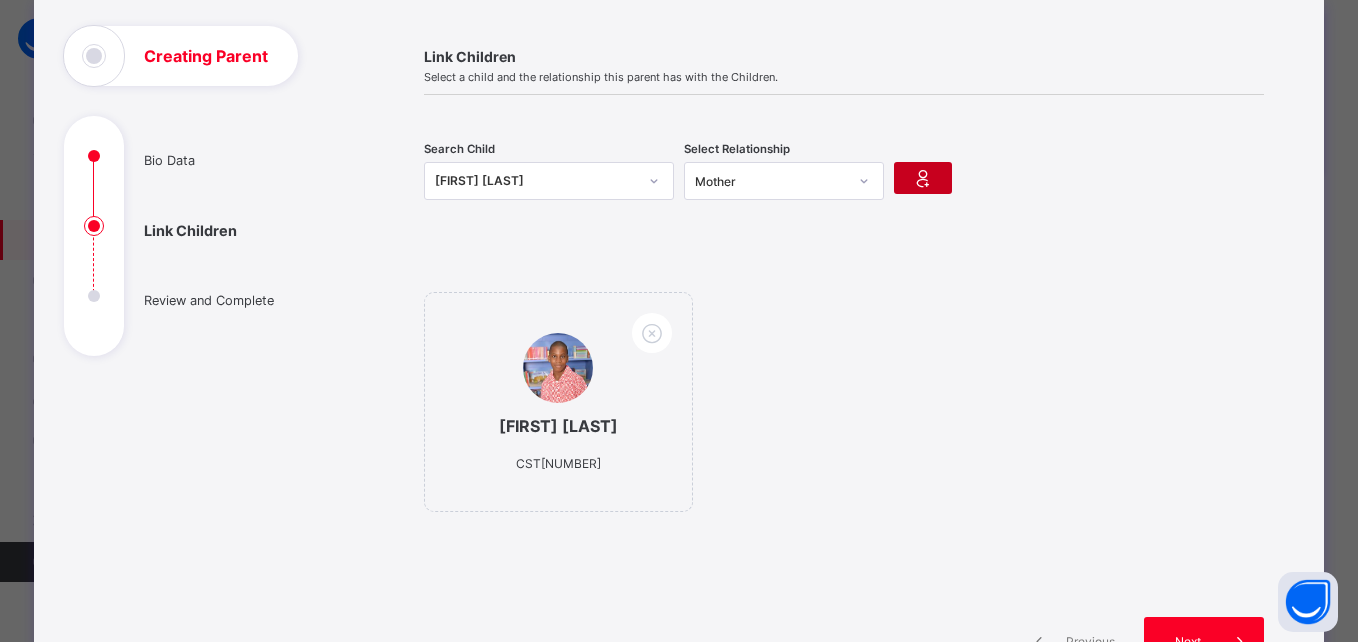 click at bounding box center [923, 178] 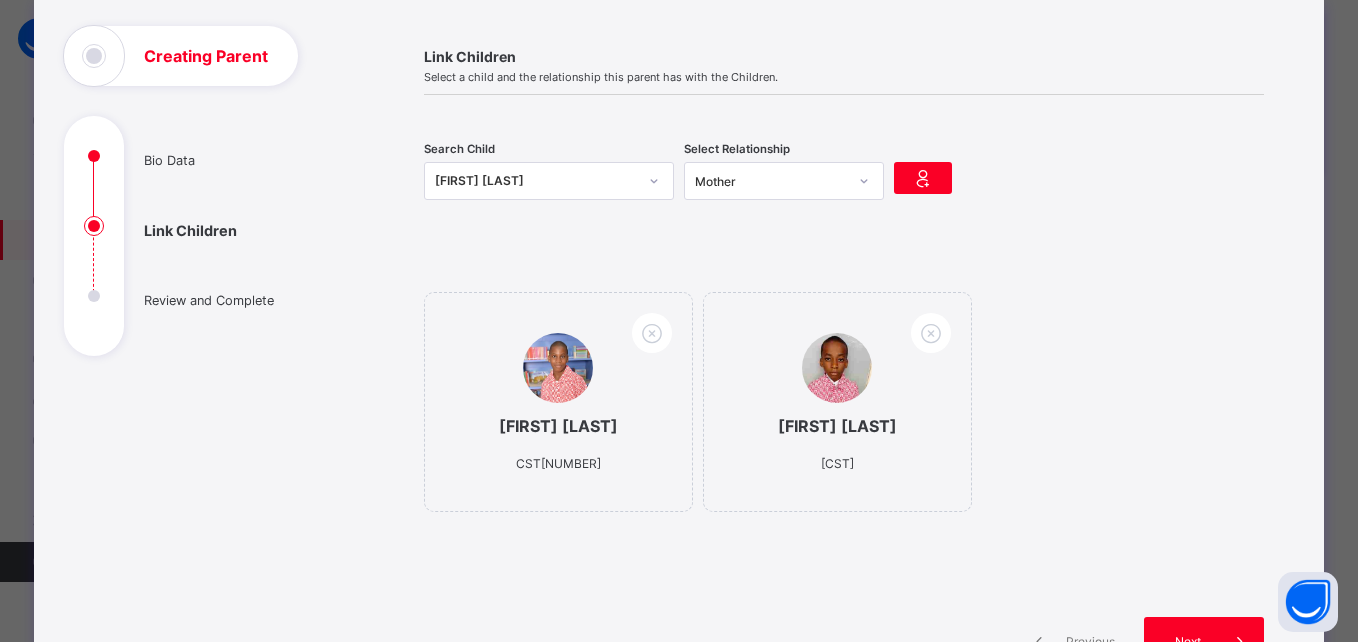 click on "[FIRST] [LAST] [CST]" at bounding box center (530, 181) 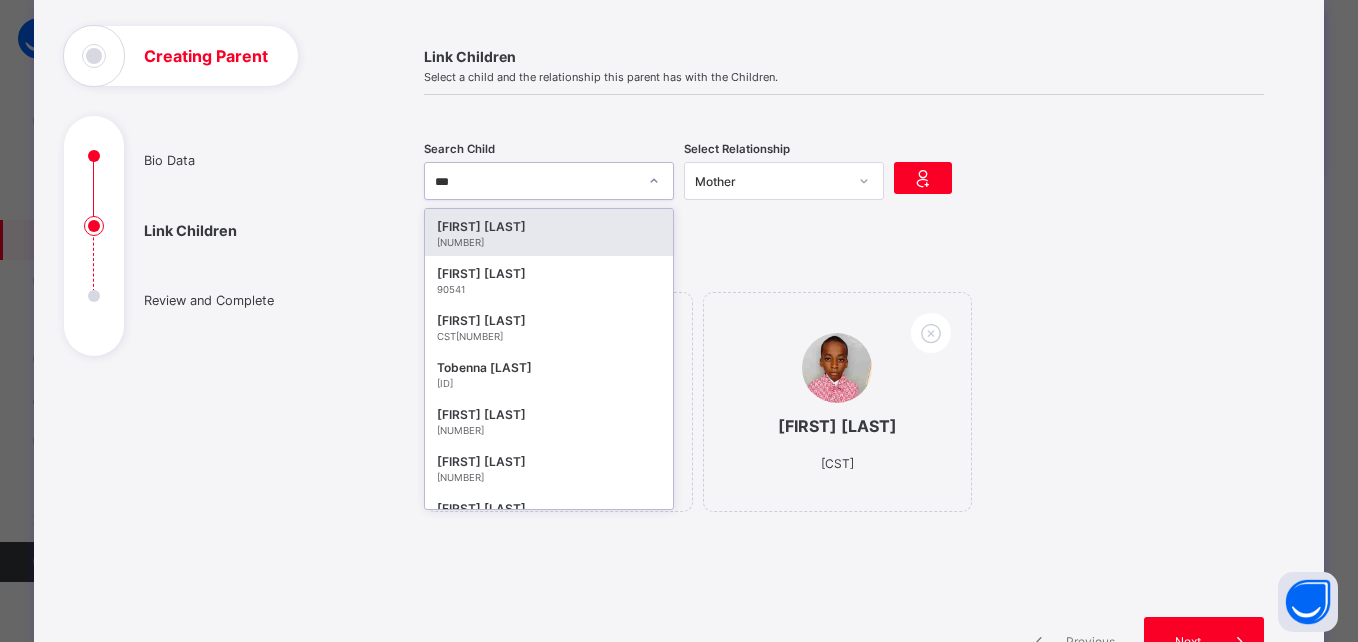 type on "****" 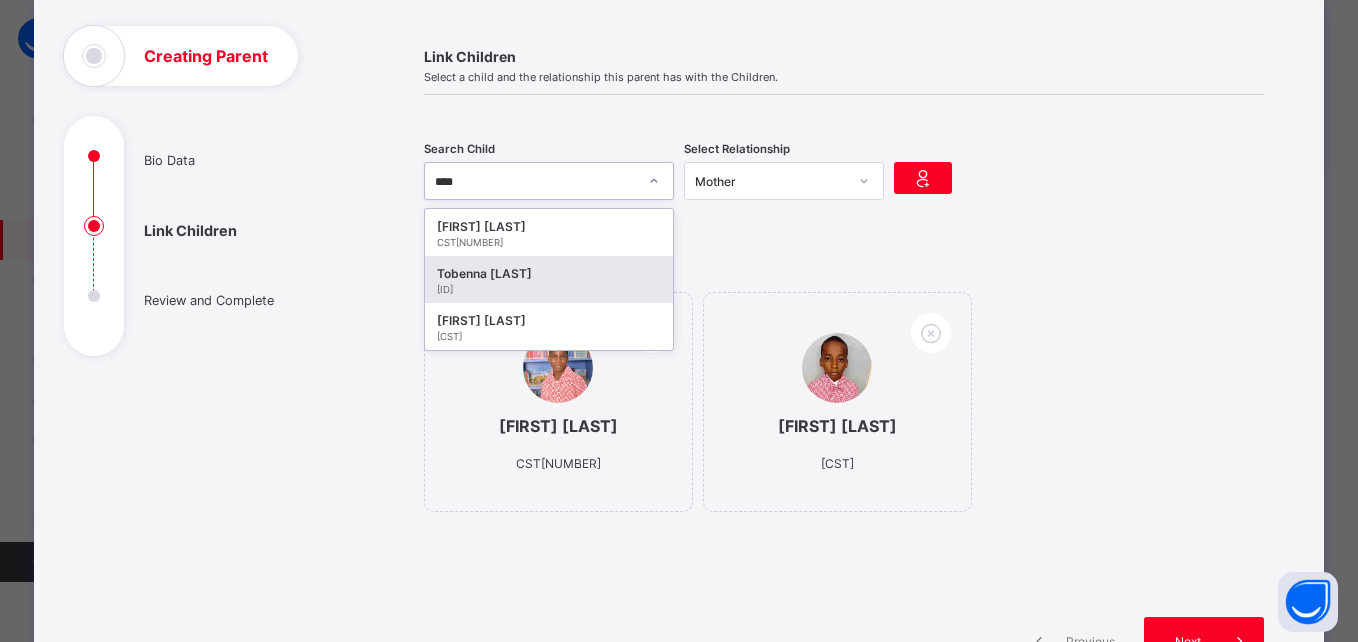 click on "Tobenna  [LAST]" at bounding box center (549, 274) 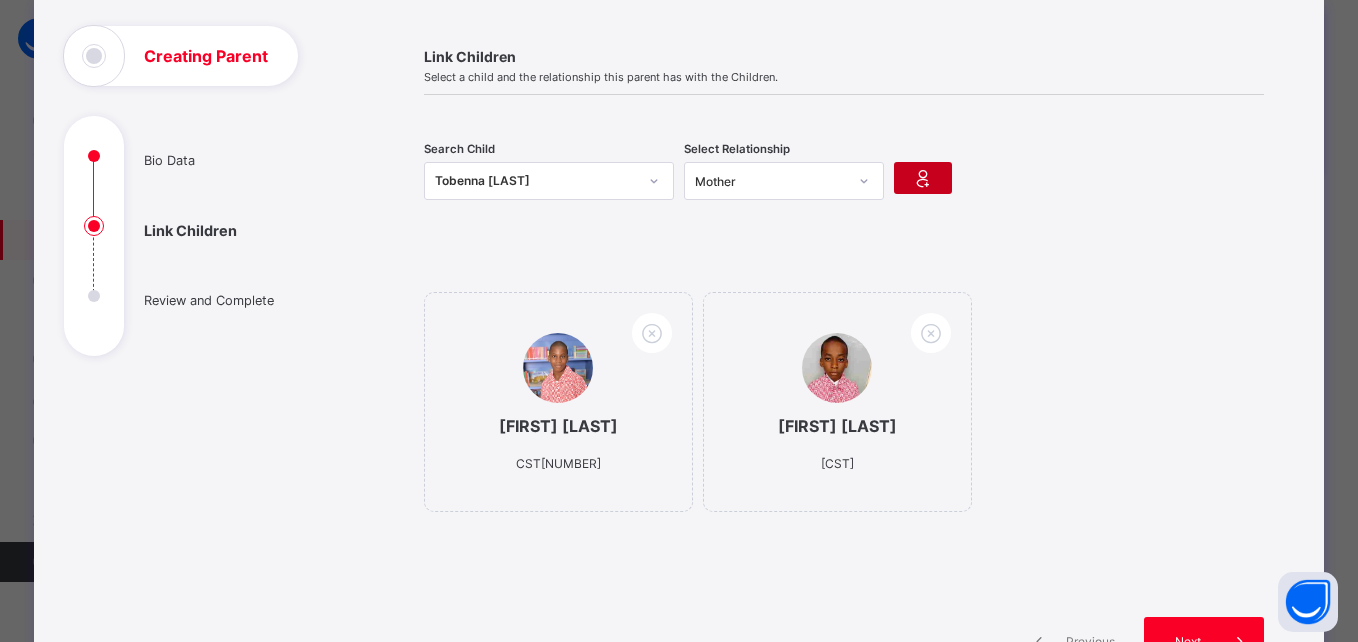 click at bounding box center (923, 178) 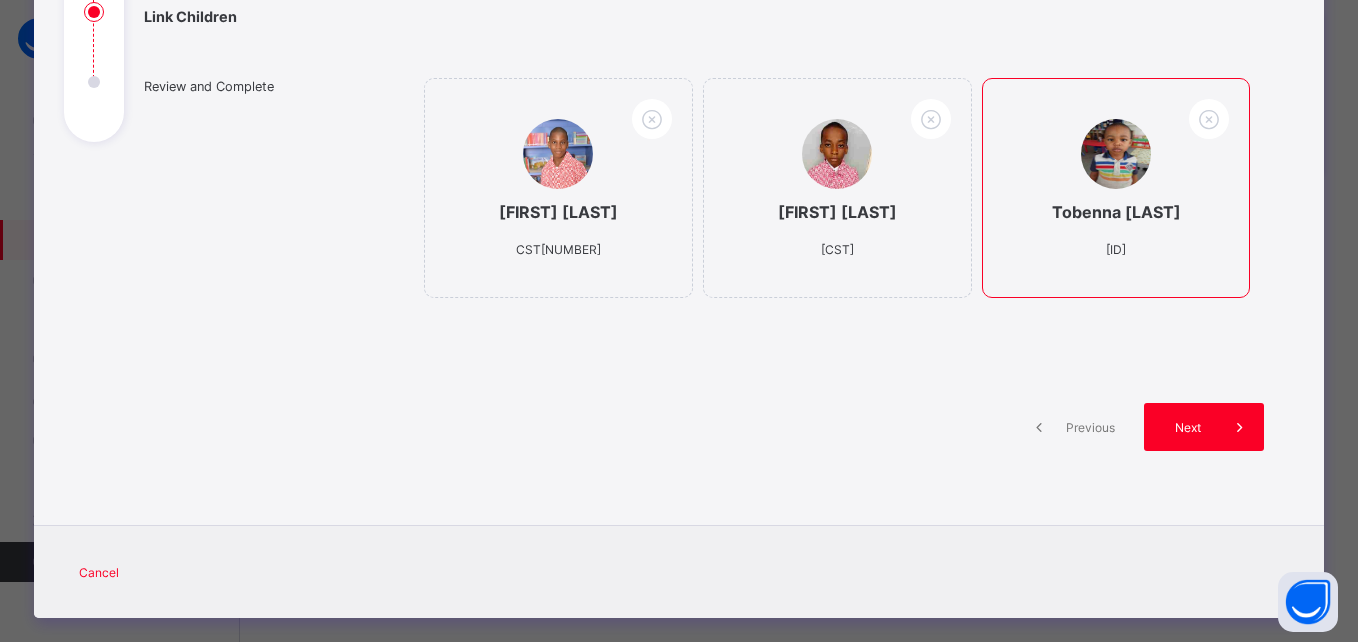 scroll, scrollTop: 348, scrollLeft: 0, axis: vertical 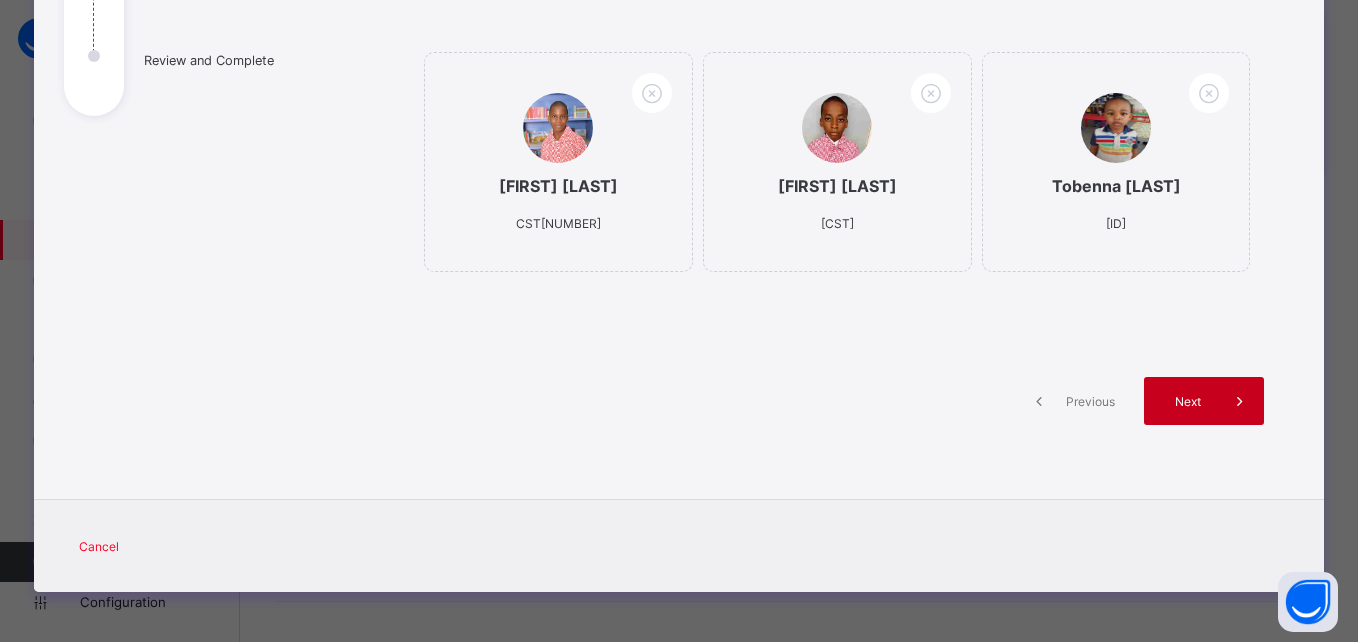 click on "Next" at bounding box center [1204, 401] 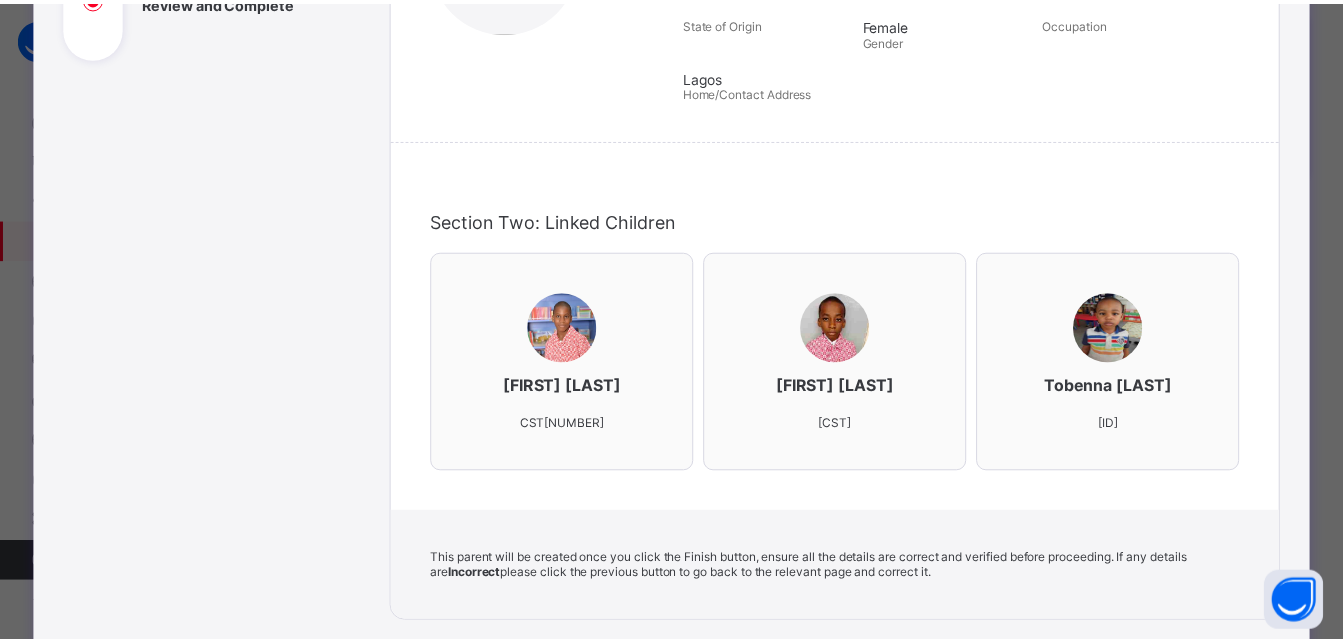 scroll, scrollTop: 670, scrollLeft: 0, axis: vertical 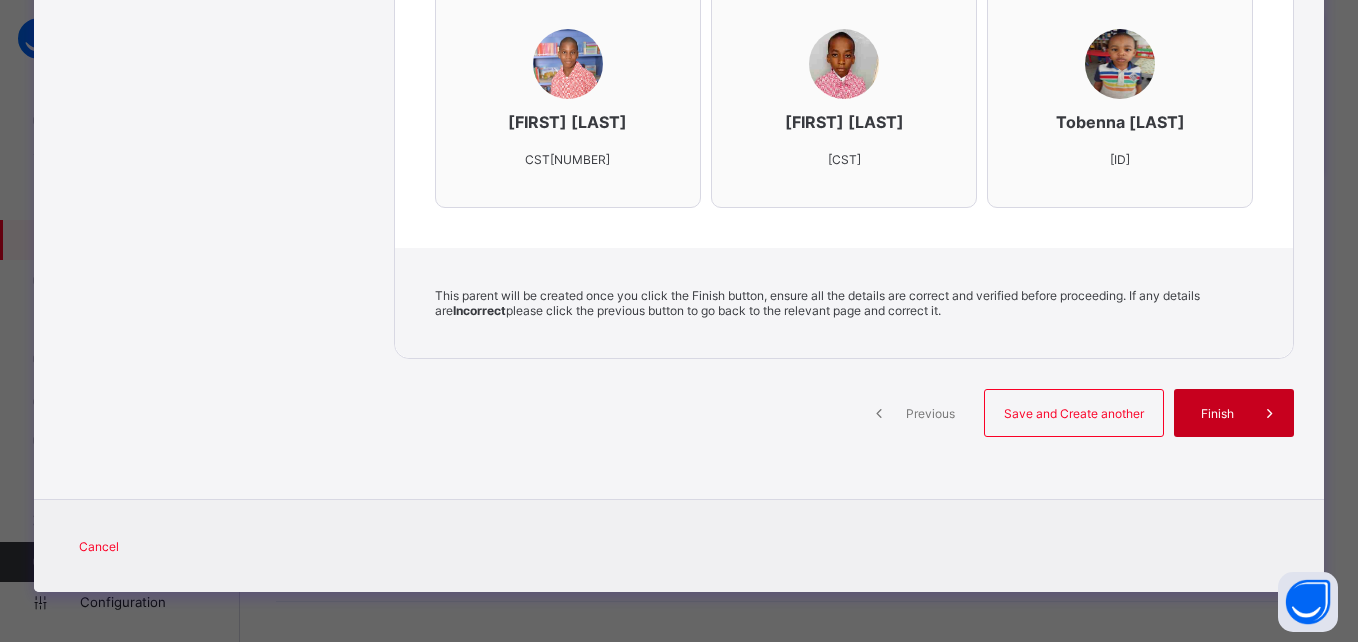 click on "Finish" at bounding box center [1234, 413] 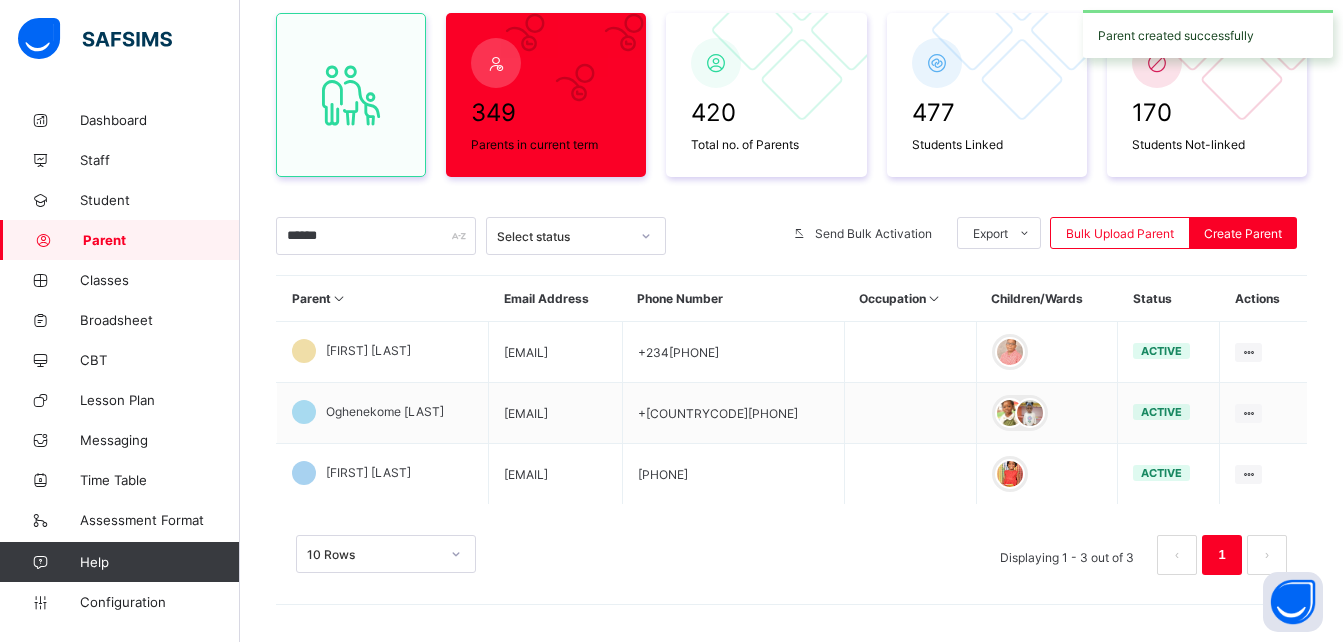 scroll, scrollTop: 0, scrollLeft: 0, axis: both 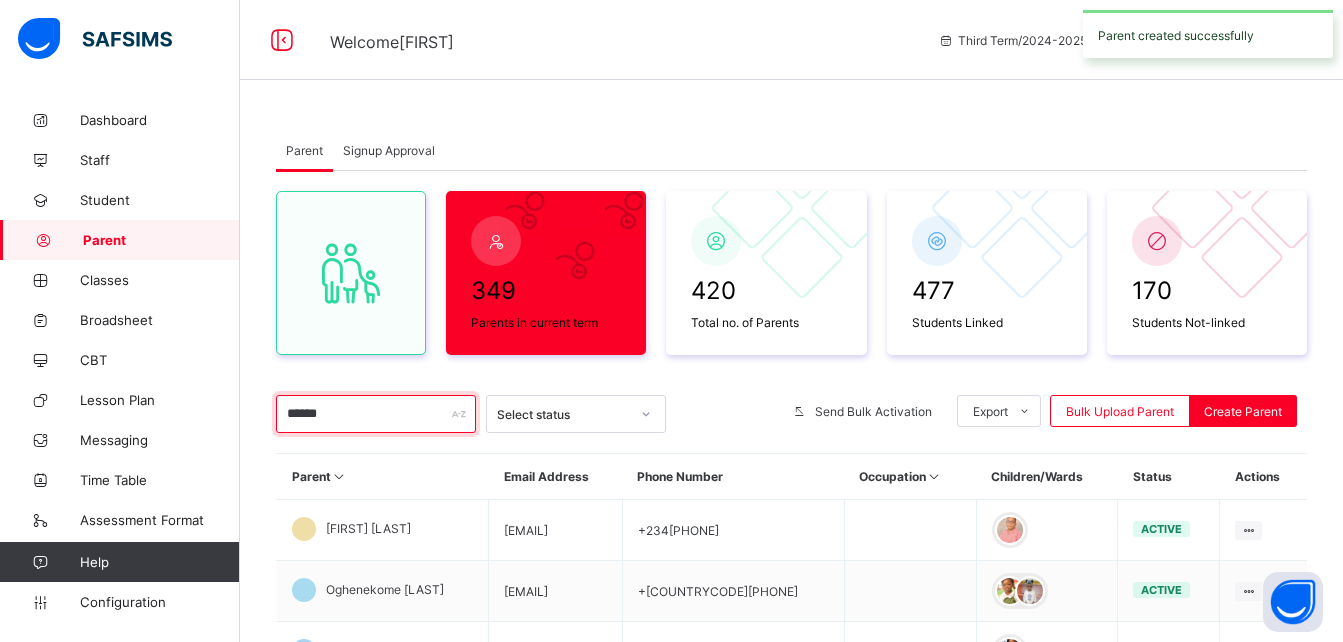 click on "******" at bounding box center [376, 414] 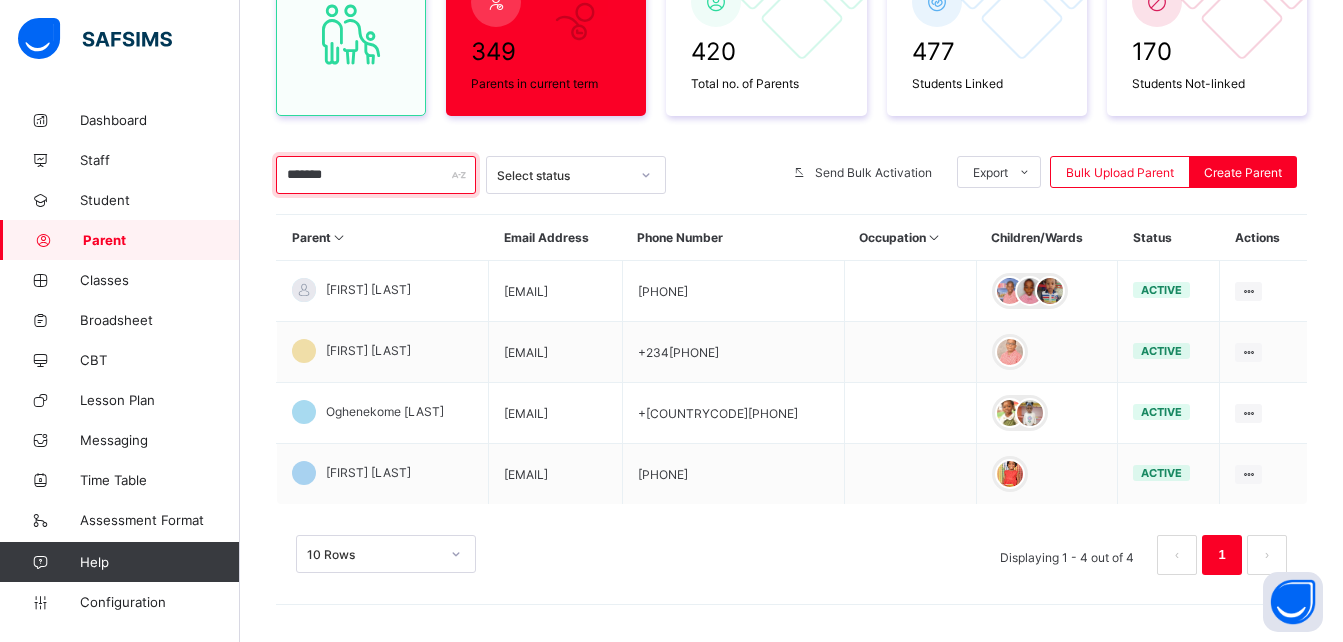 scroll, scrollTop: 242, scrollLeft: 0, axis: vertical 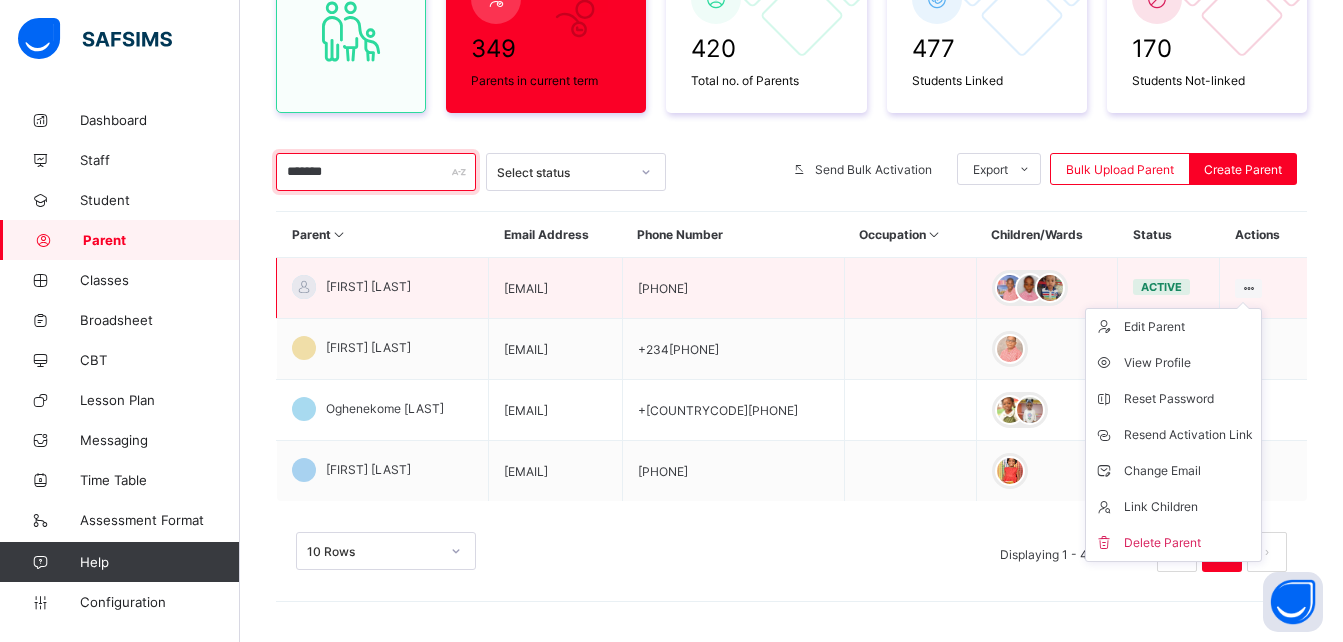 type on "*******" 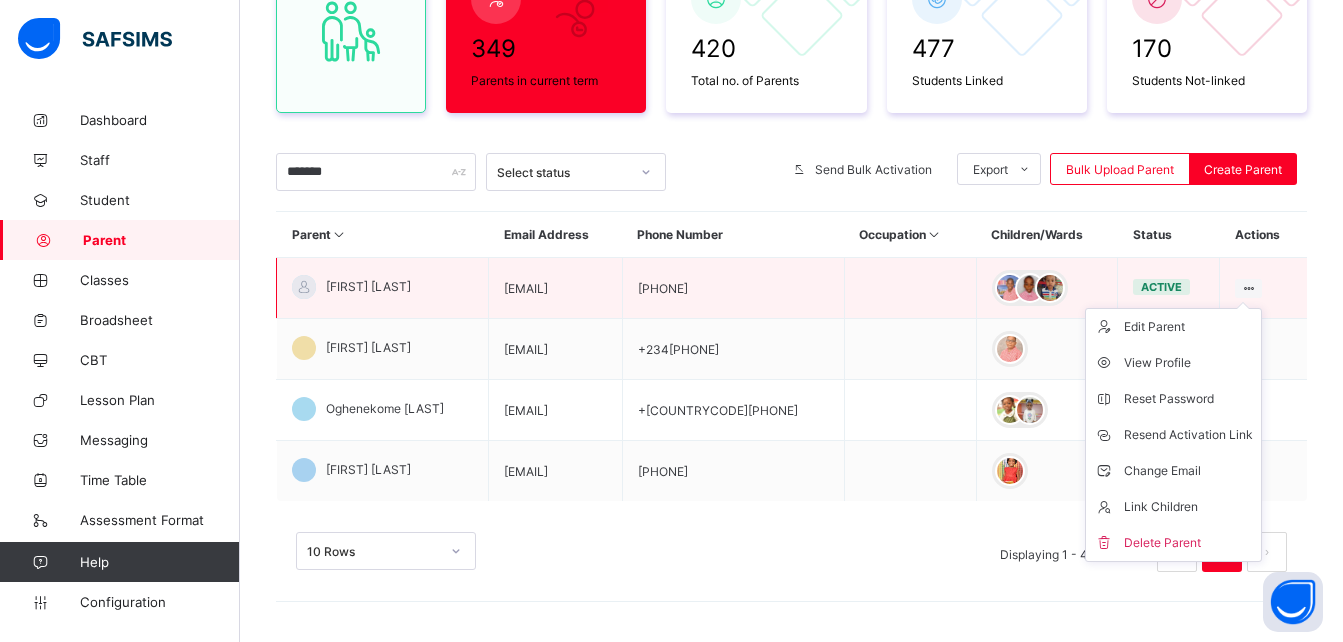 click on "Edit Parent View Profile Reset Password Resend Activation Link Change Email Link Children Delete Parent" at bounding box center [1173, 435] 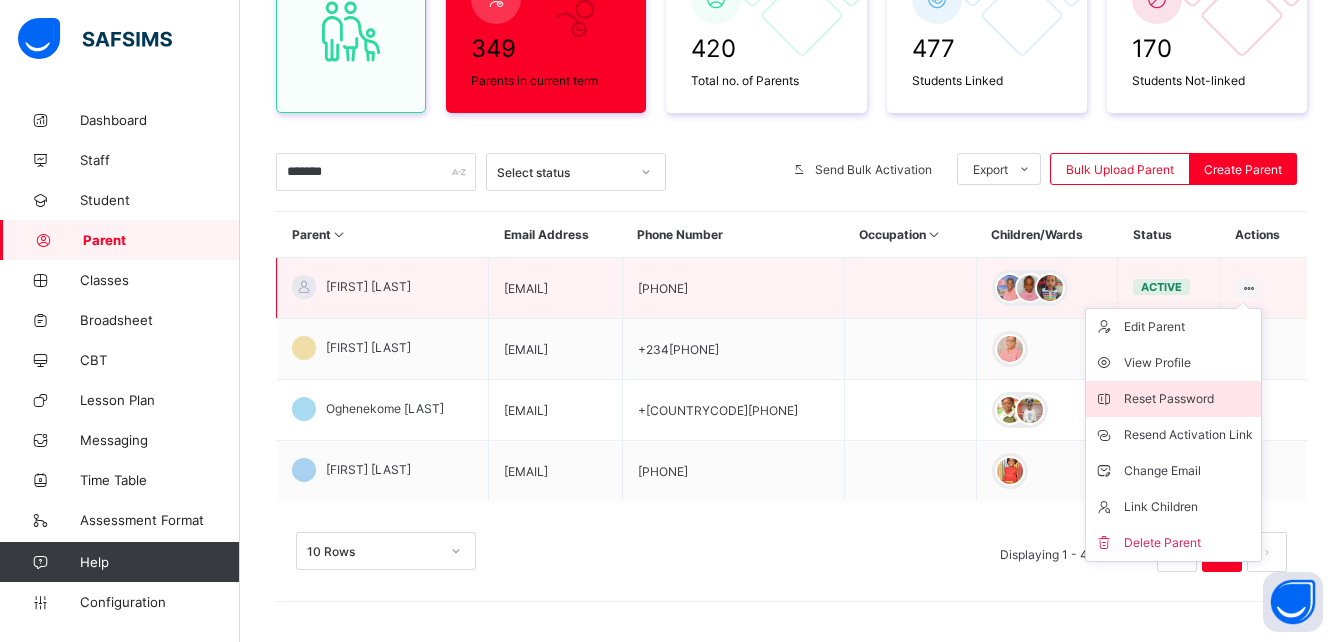 click on "Reset Password" at bounding box center (1188, 399) 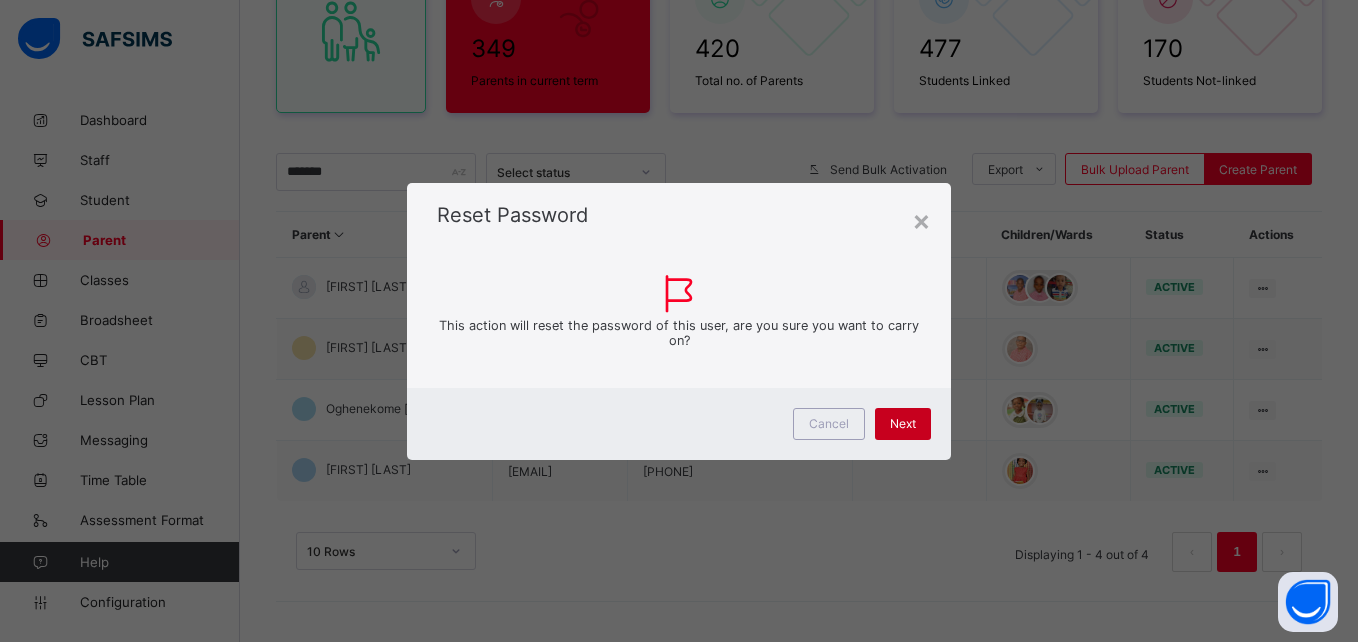 click on "Next" at bounding box center [903, 423] 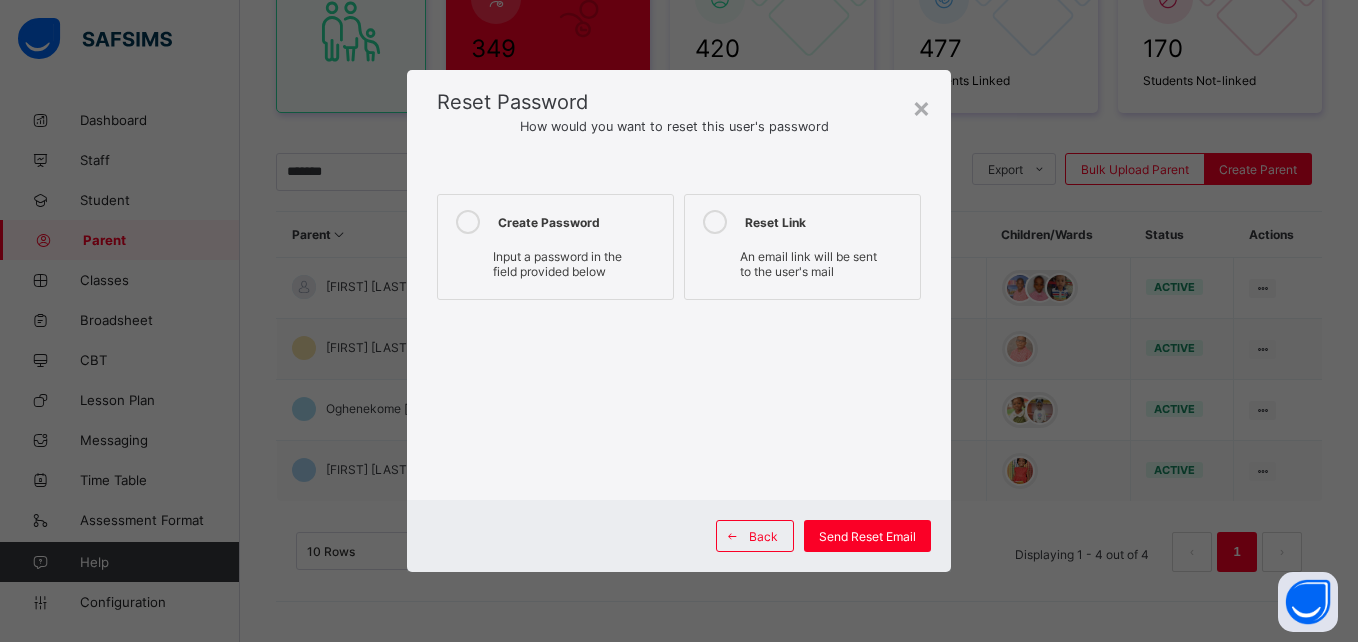 click on "Input a password in the field provided below" at bounding box center (555, 264) 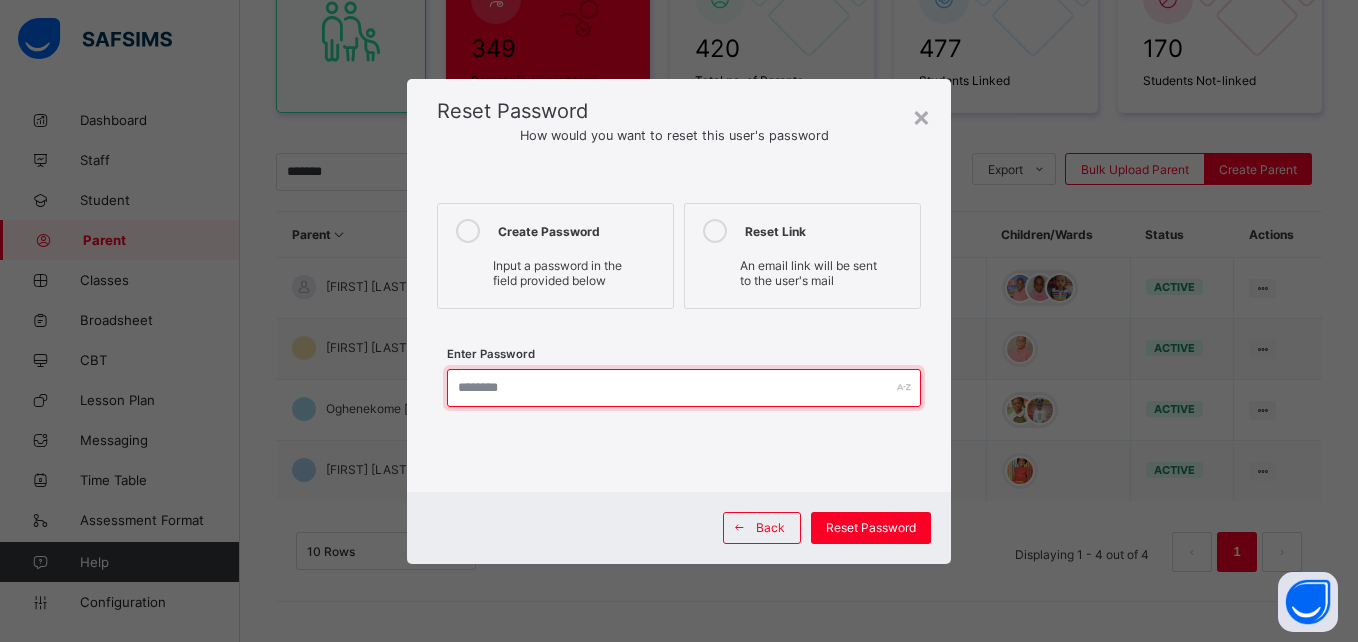 click at bounding box center (683, 388) 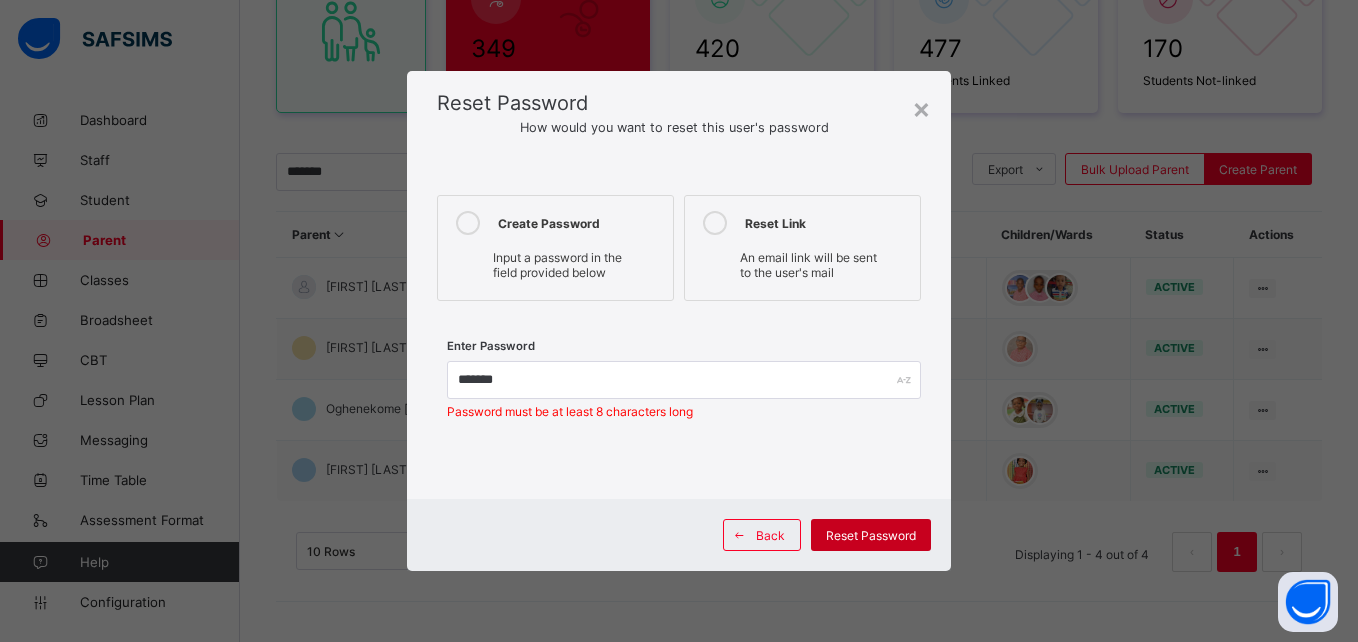 click on "Reset Password" at bounding box center [871, 535] 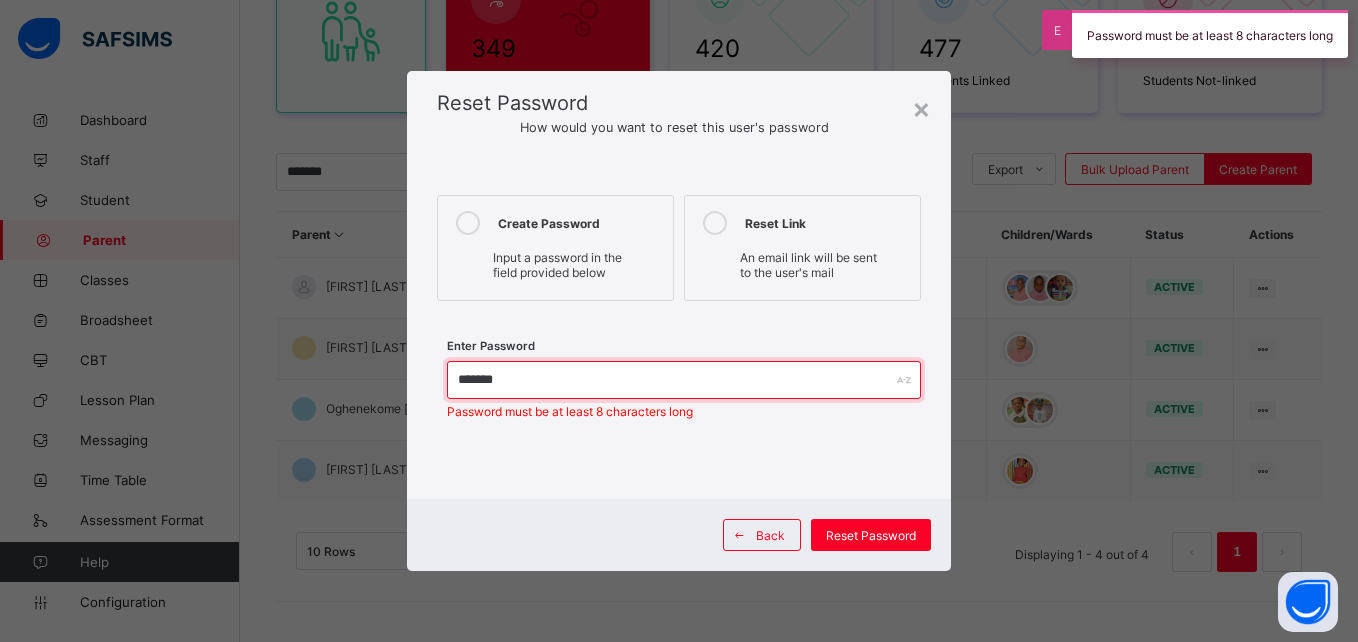 click on "*******" at bounding box center (683, 380) 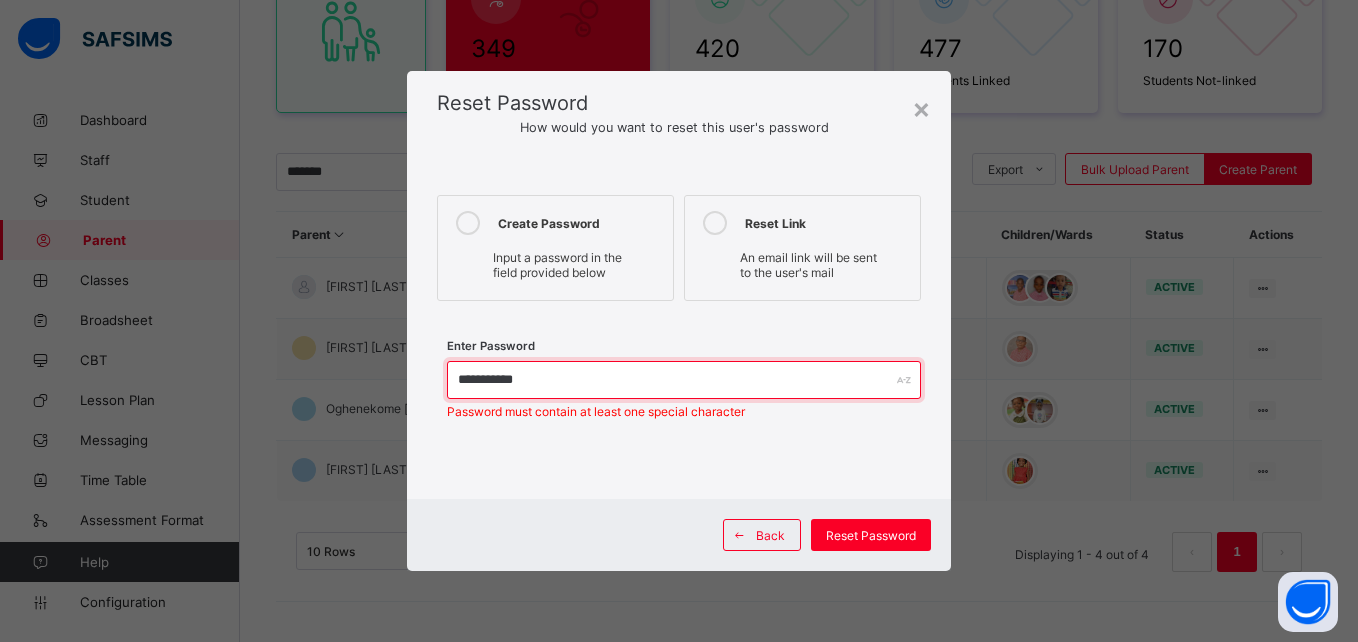 click on "**********" at bounding box center (683, 380) 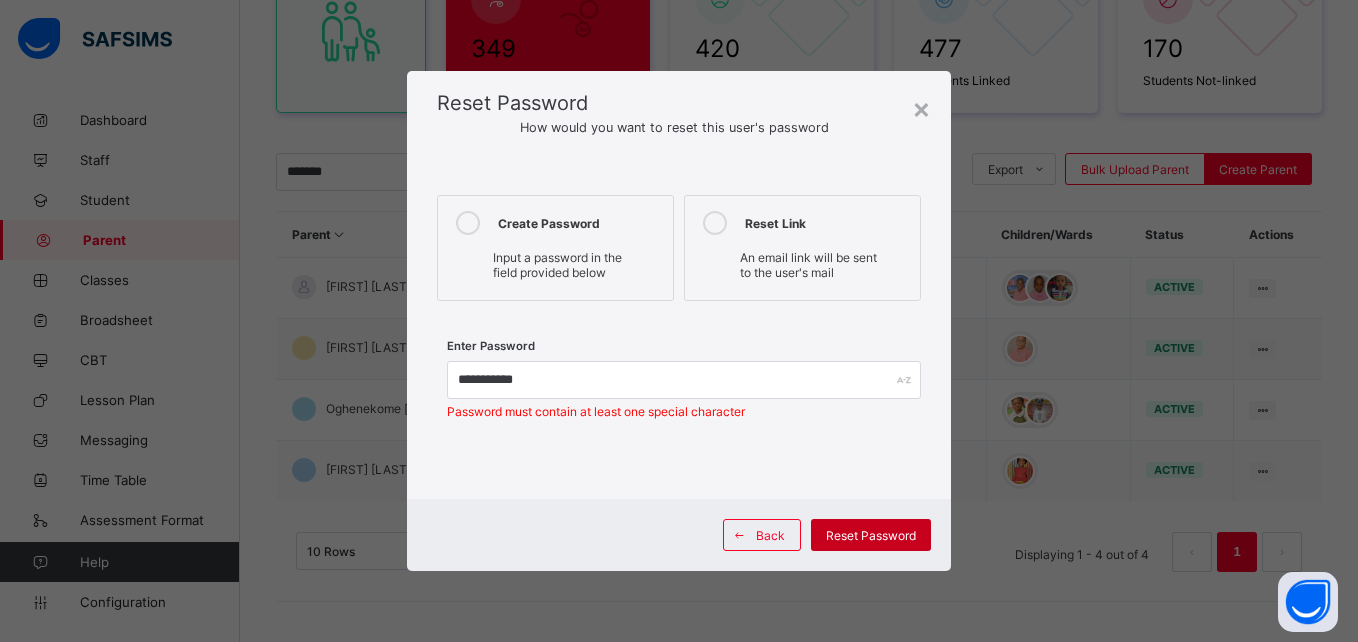 click on "Reset Password" at bounding box center (871, 535) 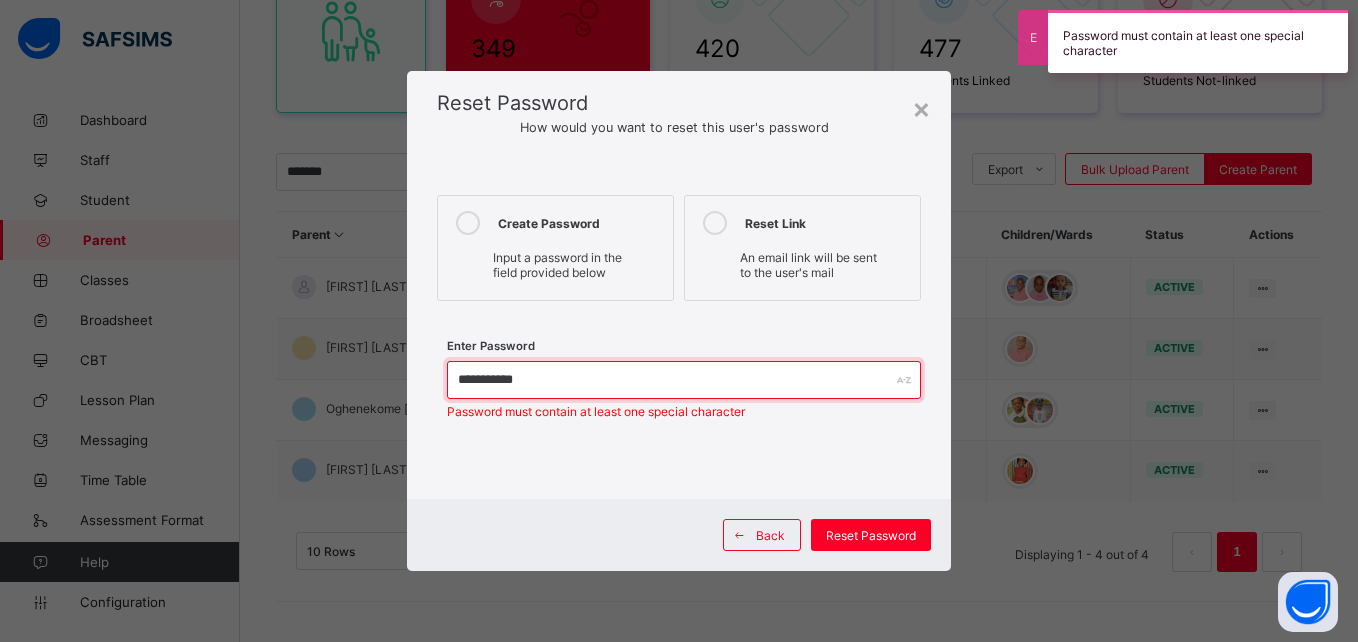 drag, startPoint x: 527, startPoint y: 377, endPoint x: 511, endPoint y: 371, distance: 17.088007 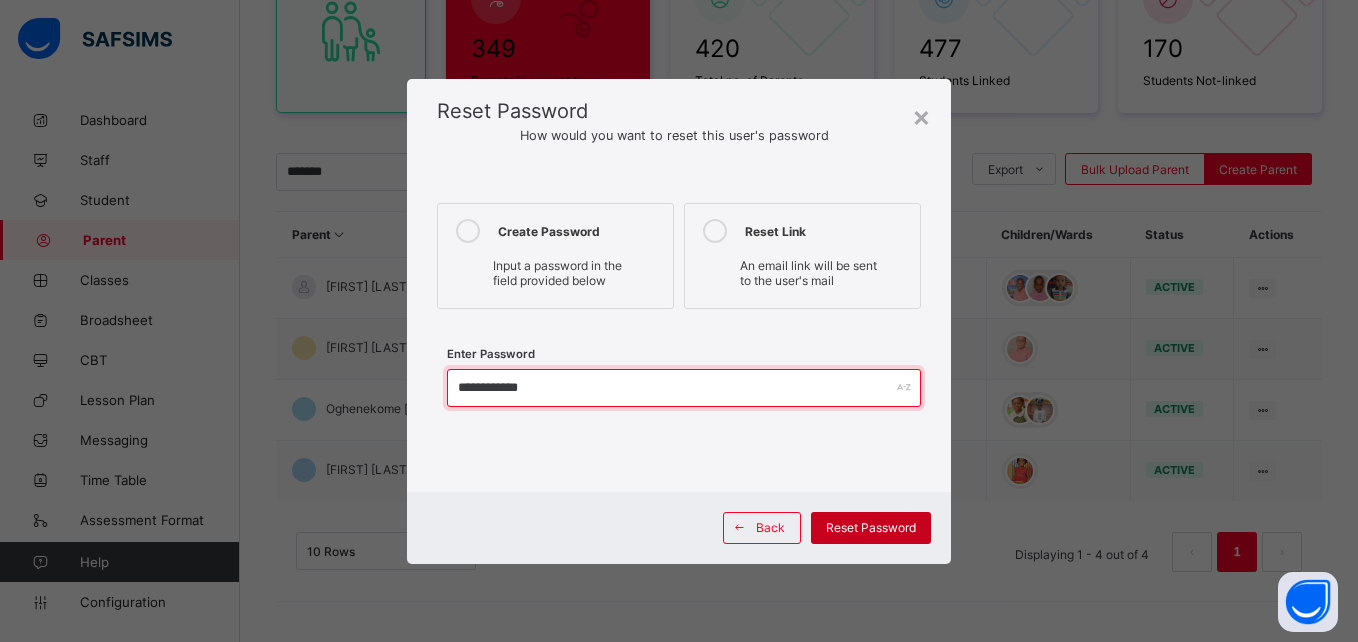 type on "**********" 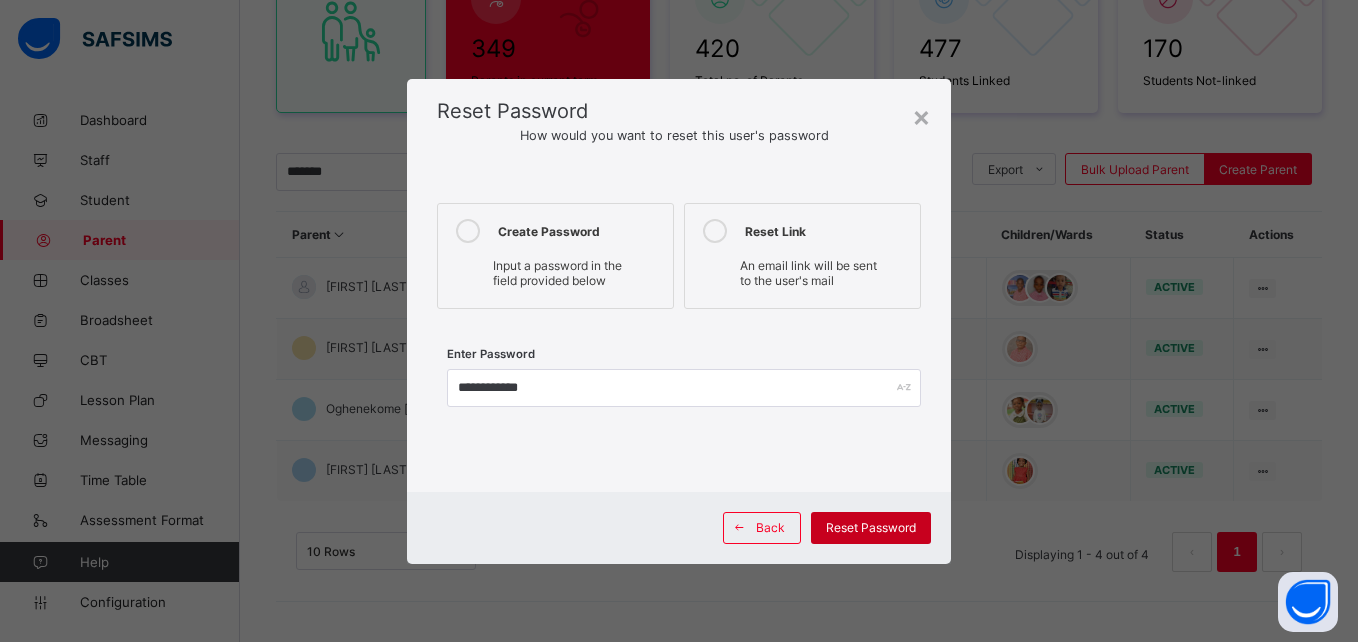 click on "Reset Password" at bounding box center [871, 528] 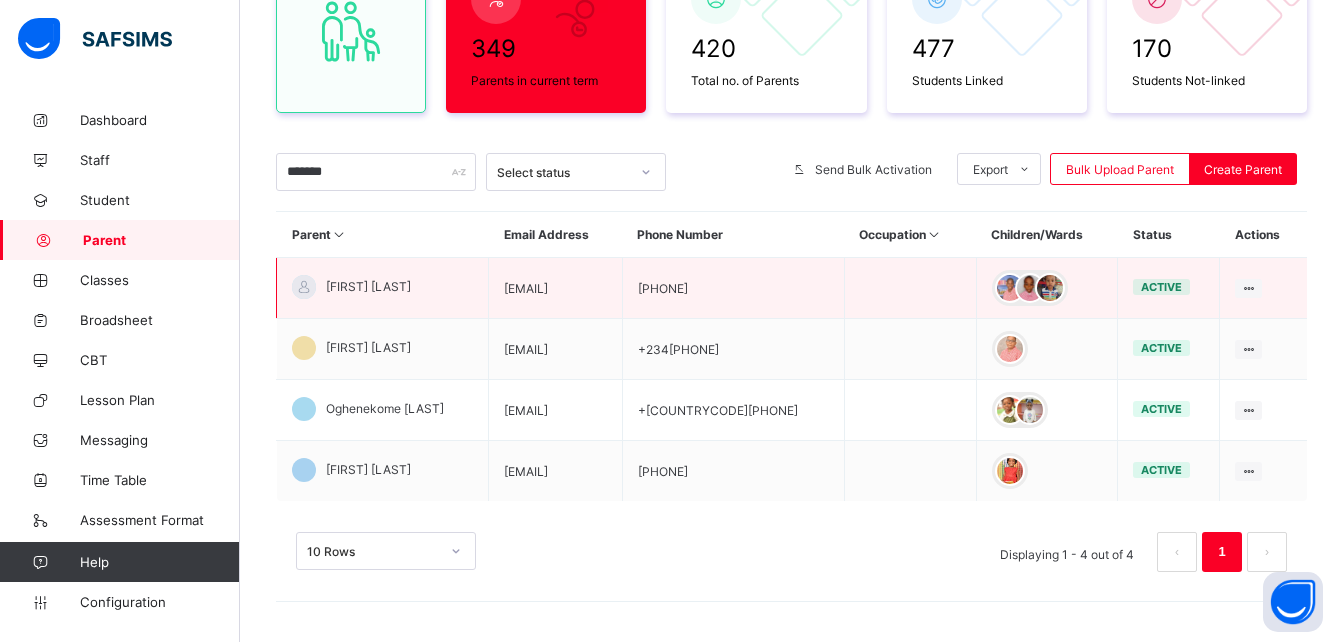 click on "[EMAIL]" at bounding box center [555, 288] 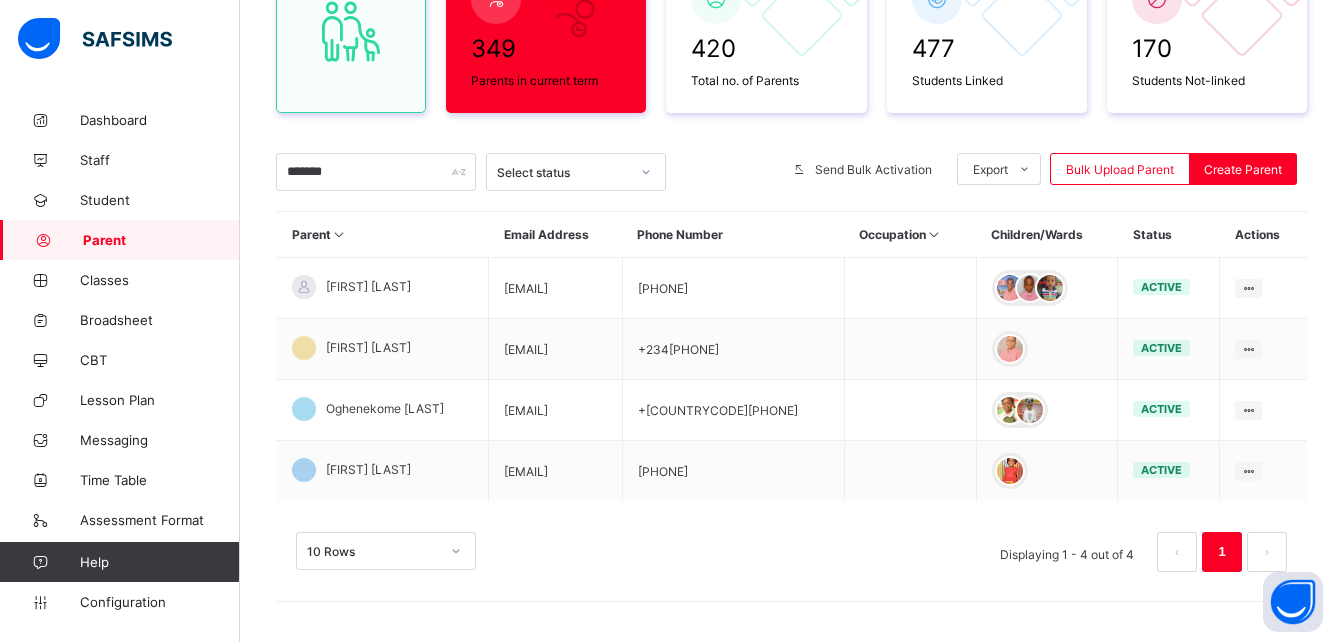 click on "[NUMBER] [TEXT] [NUMBER] - [NUMBER] [TEXT] [NUMBER]" at bounding box center [791, 542] 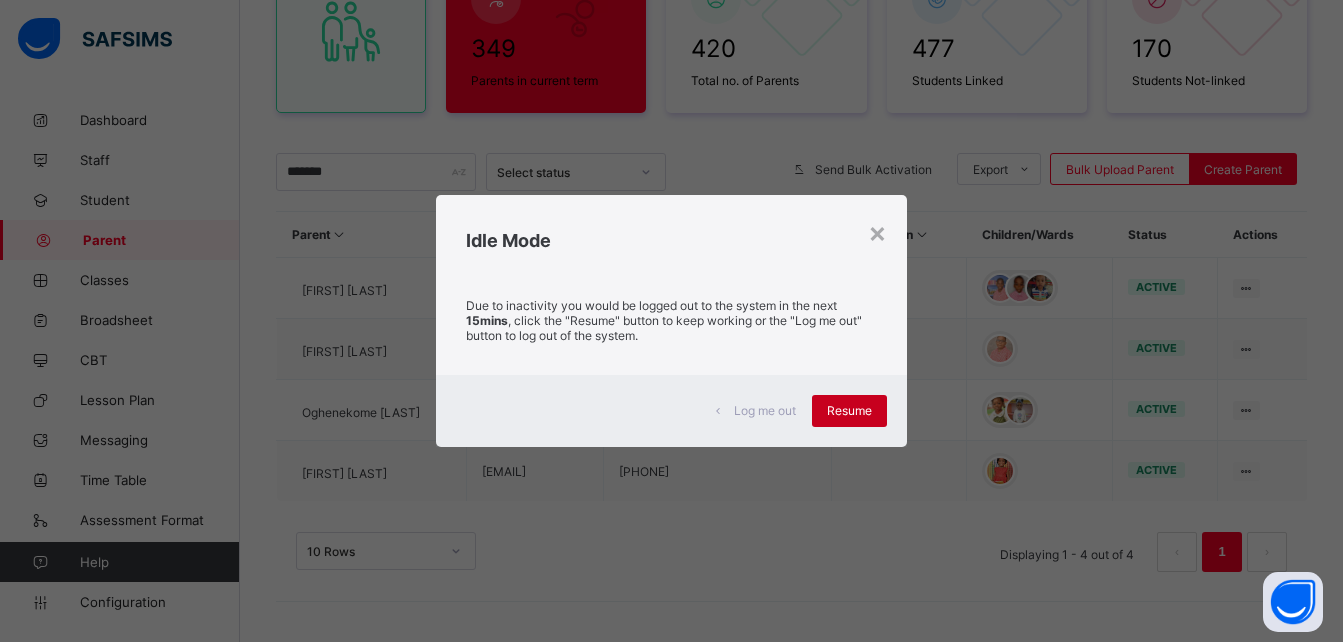 click on "Resume" at bounding box center (849, 410) 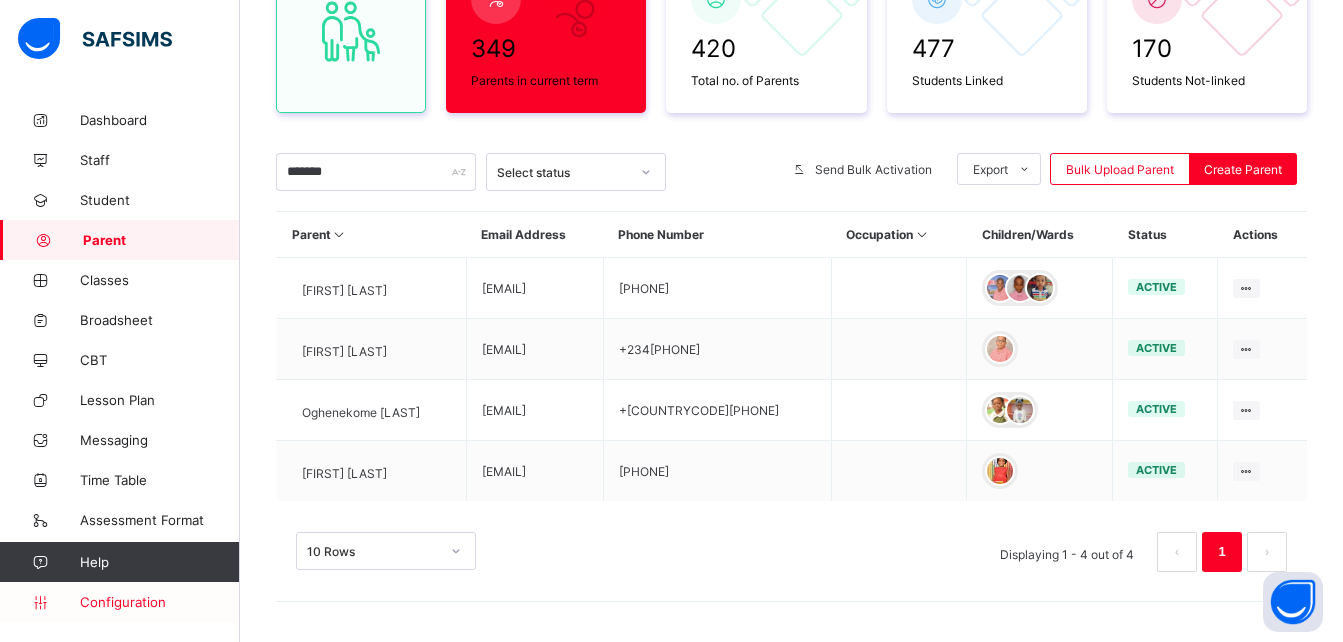 click on "Configuration" at bounding box center (159, 602) 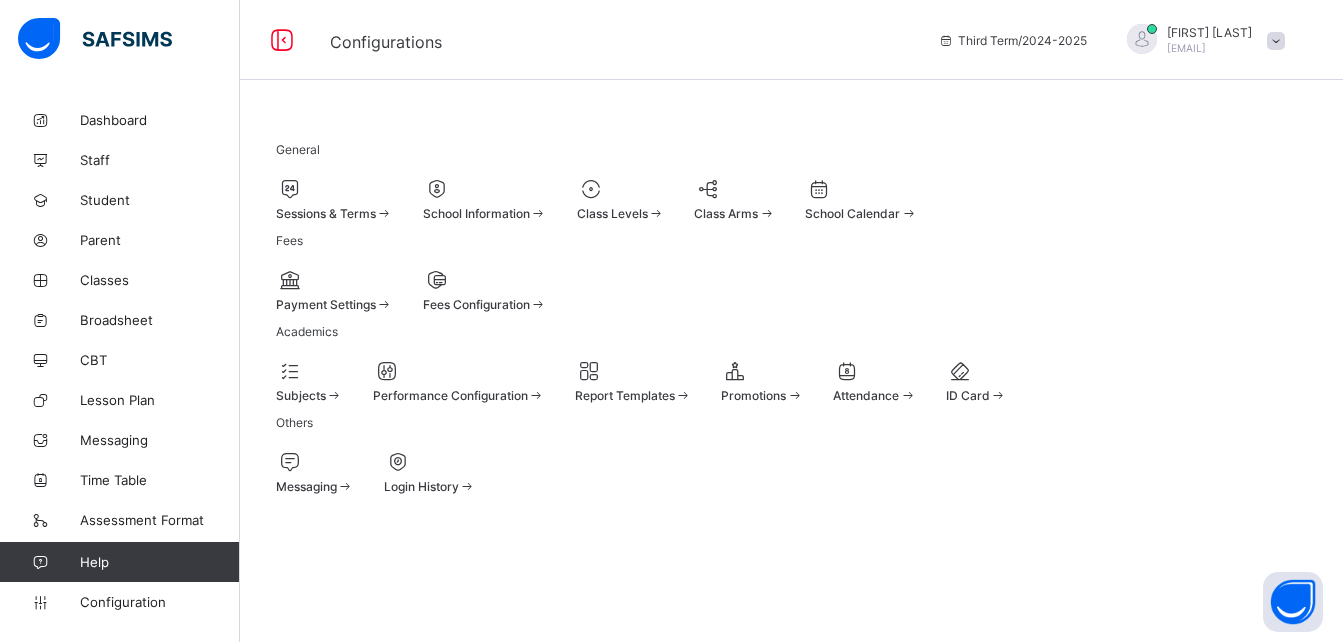 scroll, scrollTop: 0, scrollLeft: 0, axis: both 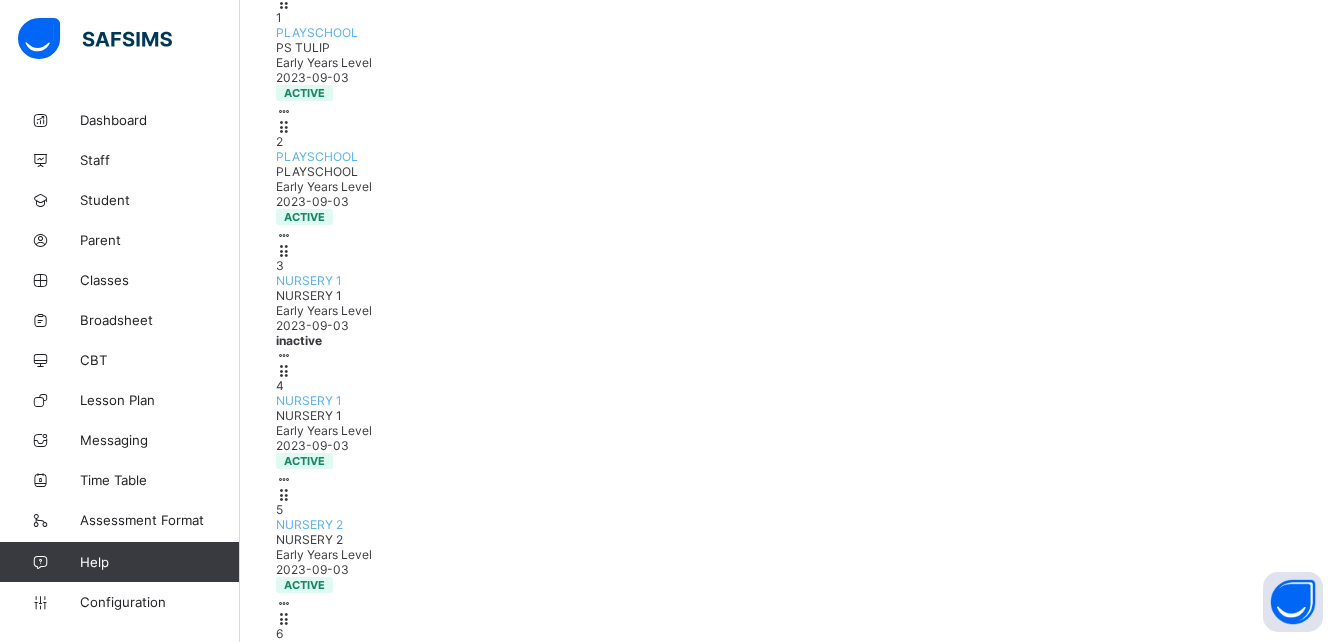 click on "View Class Level" at bounding box center (219, 1380) 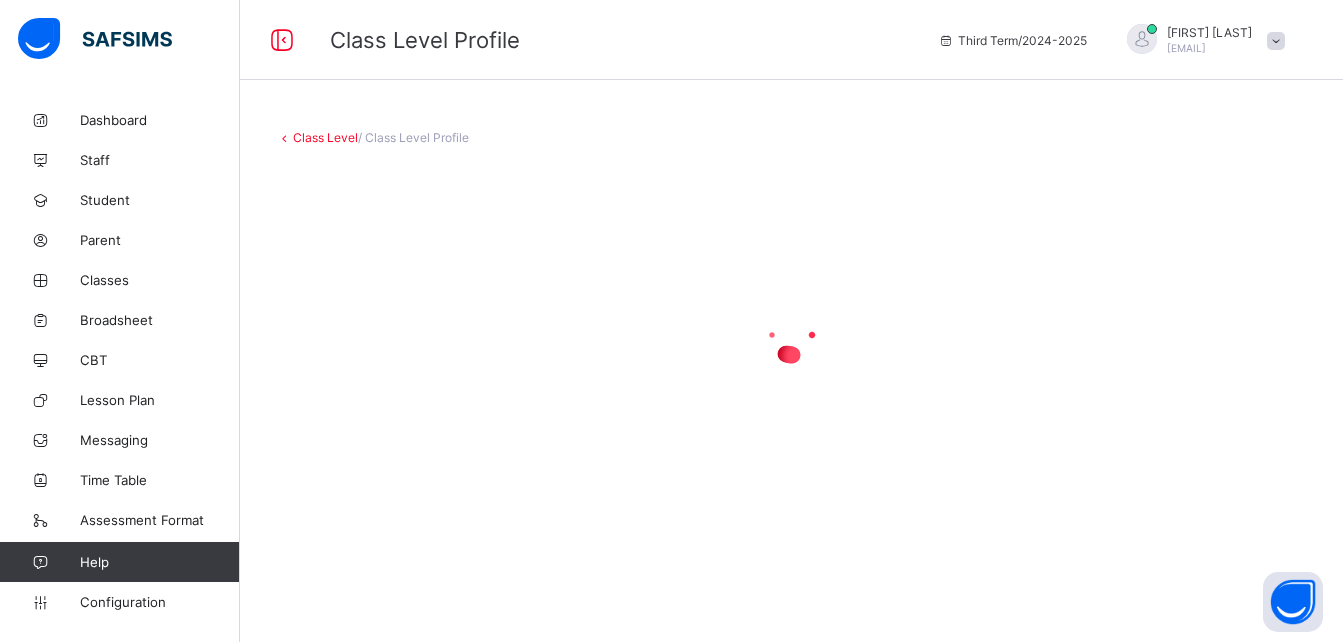 scroll, scrollTop: 0, scrollLeft: 0, axis: both 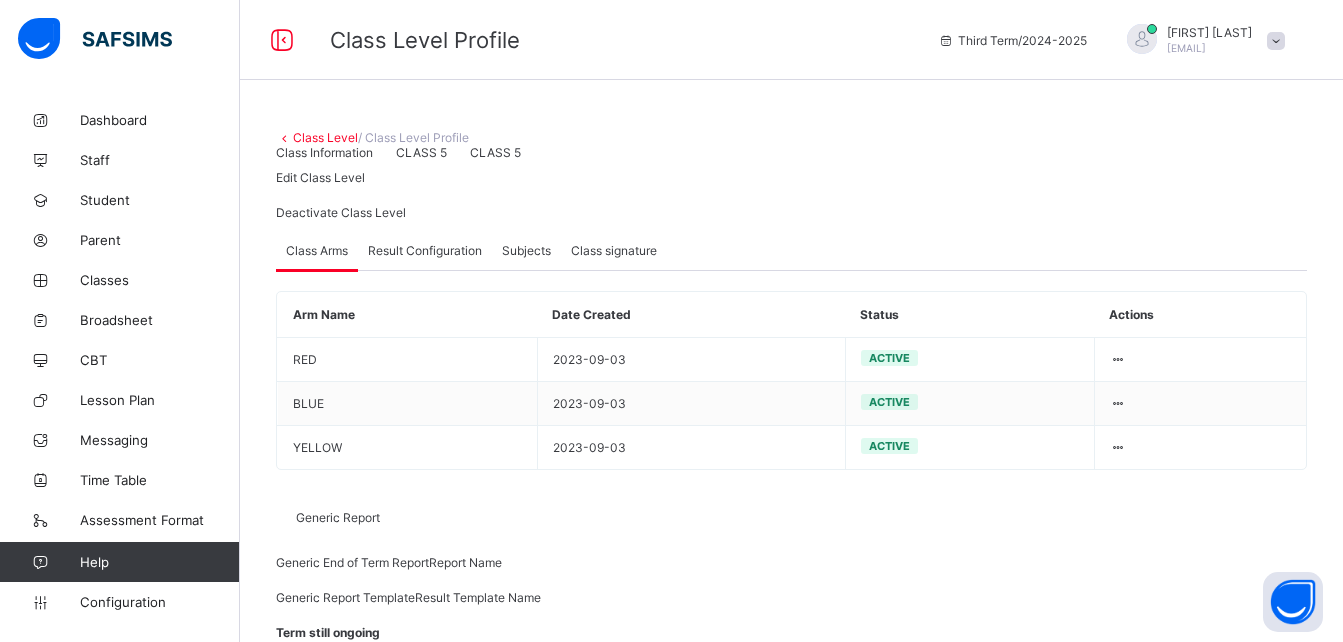 click on "Result Configuration" at bounding box center [425, 250] 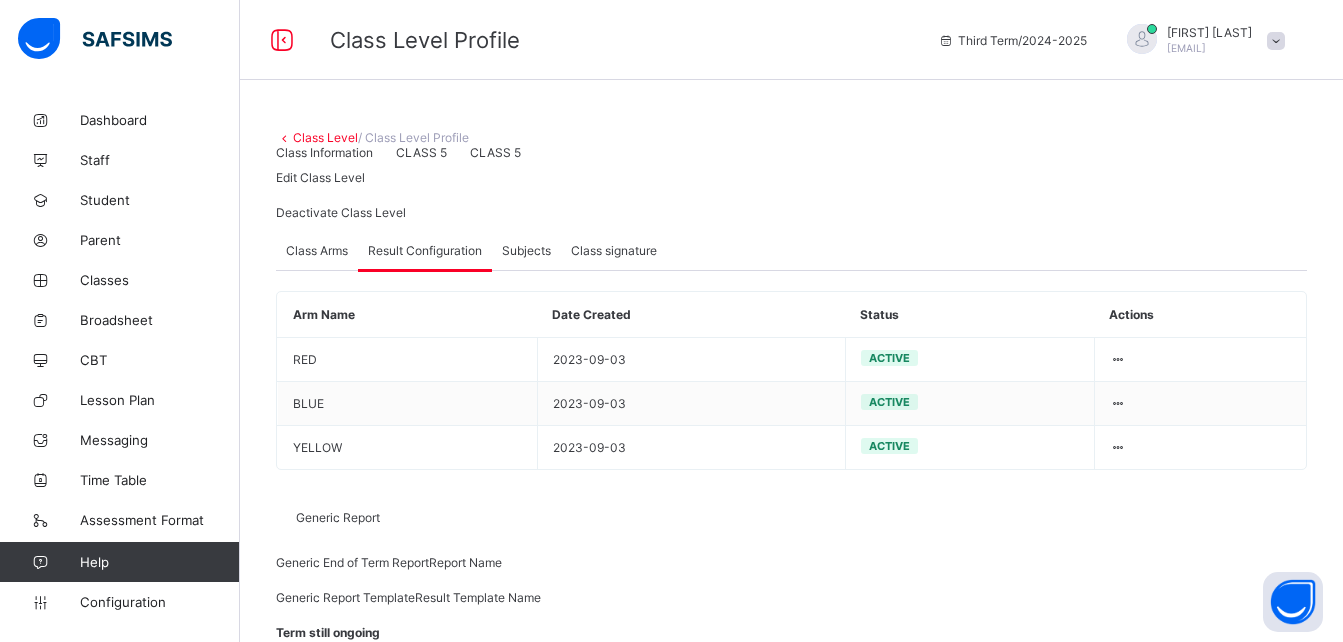 click on "Subjects" at bounding box center [526, 250] 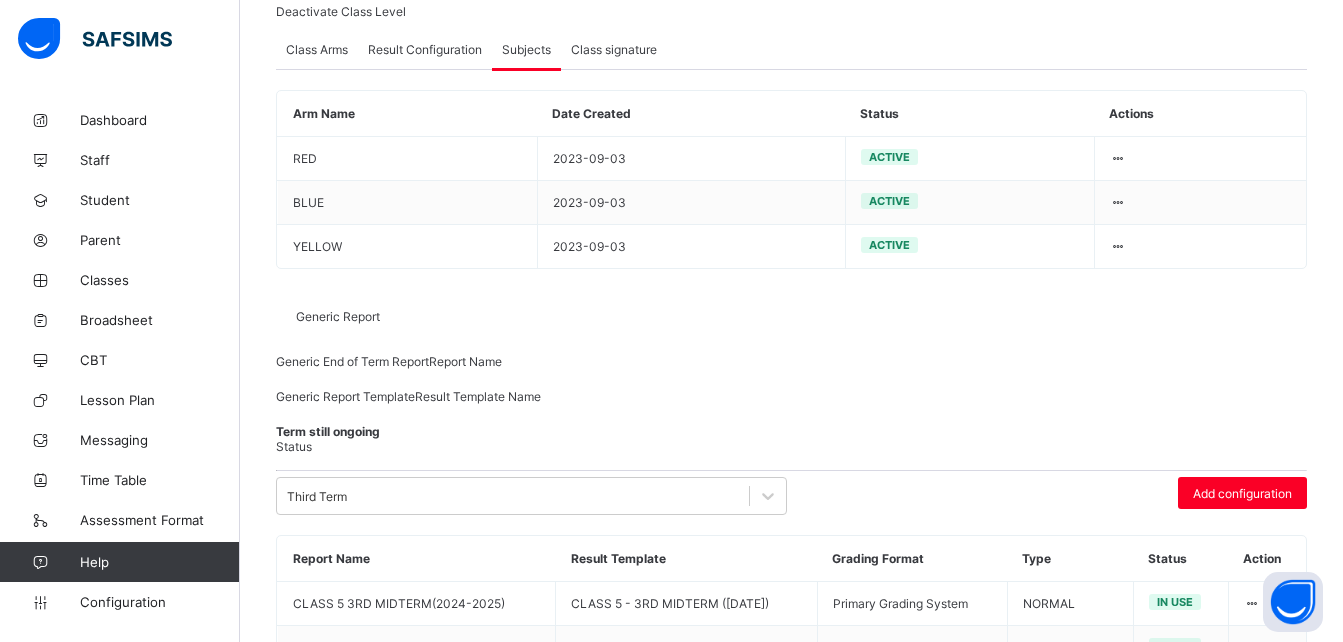 type on "*" 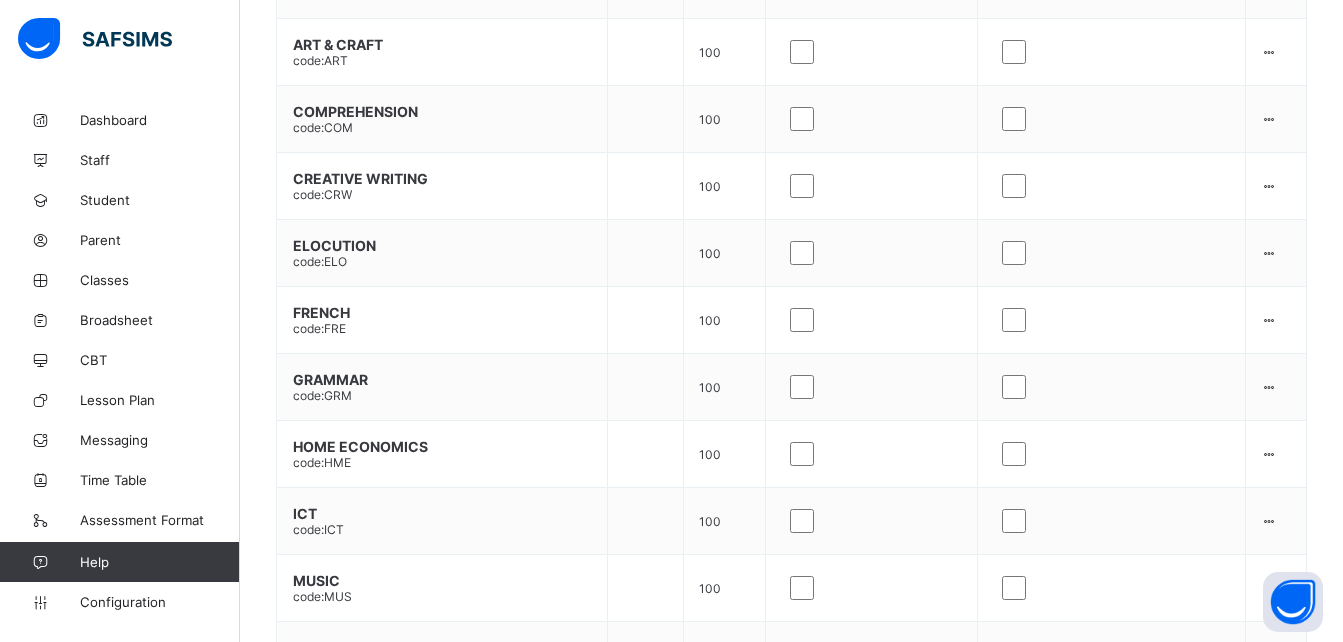 scroll, scrollTop: 1601, scrollLeft: 0, axis: vertical 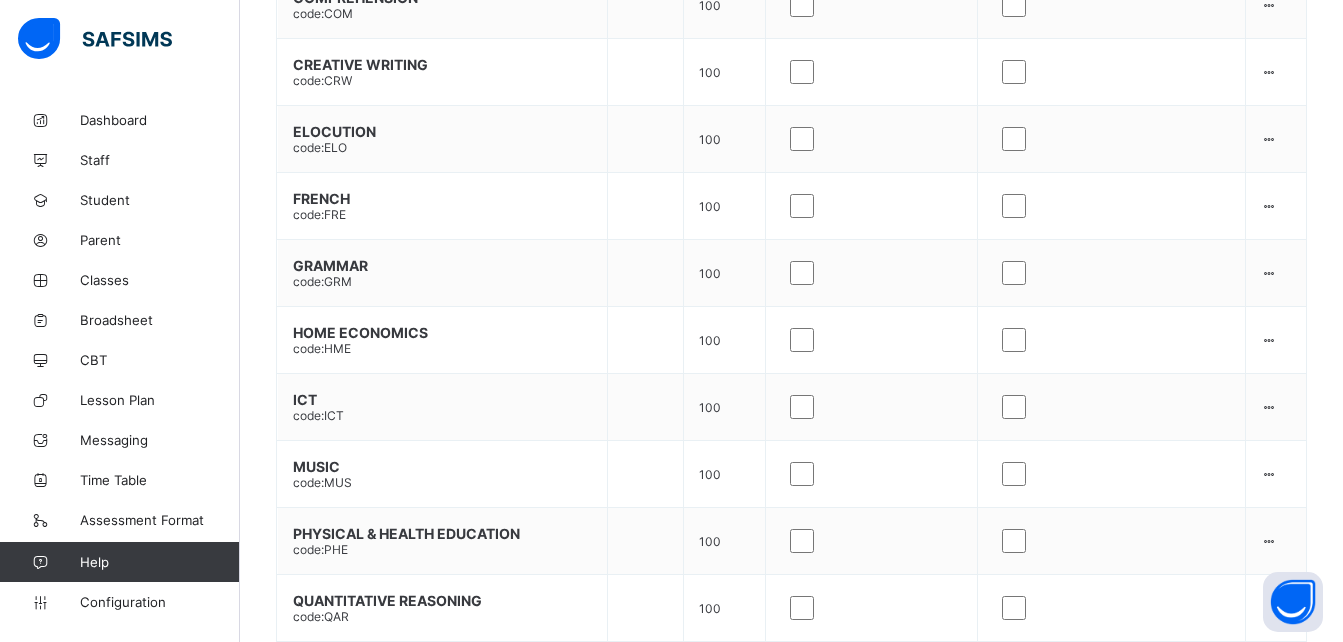 click on "Subject Configuration" at bounding box center (1208, 913) 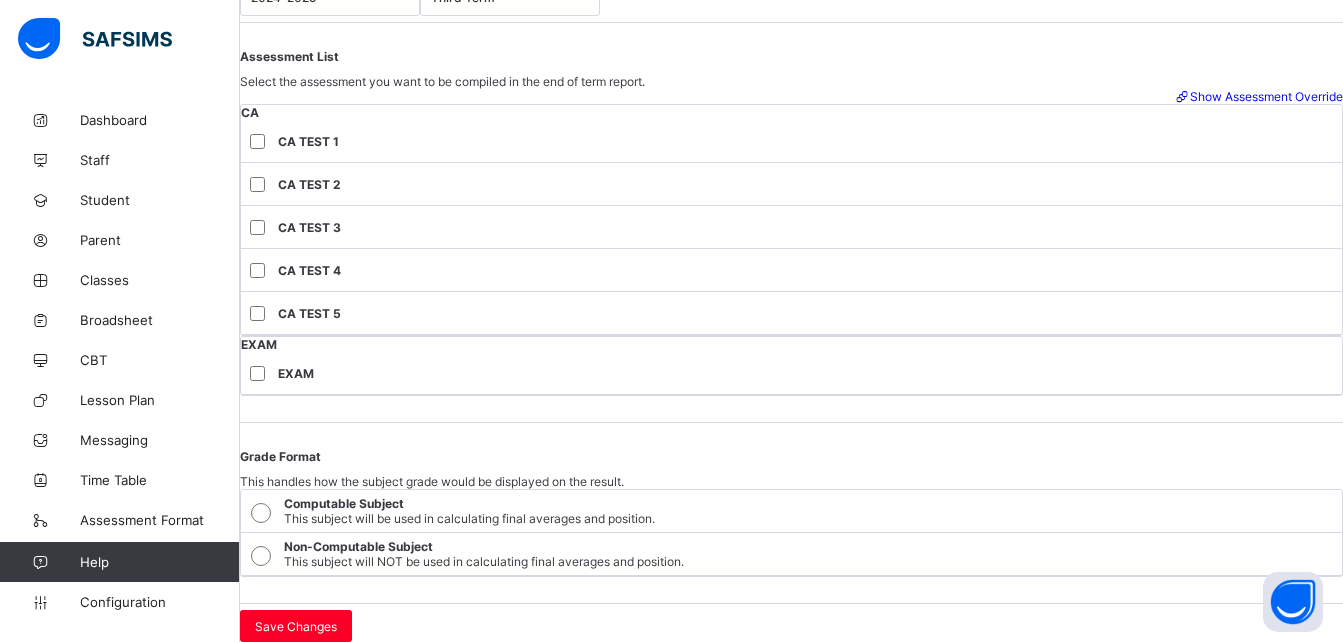 scroll, scrollTop: 623, scrollLeft: 0, axis: vertical 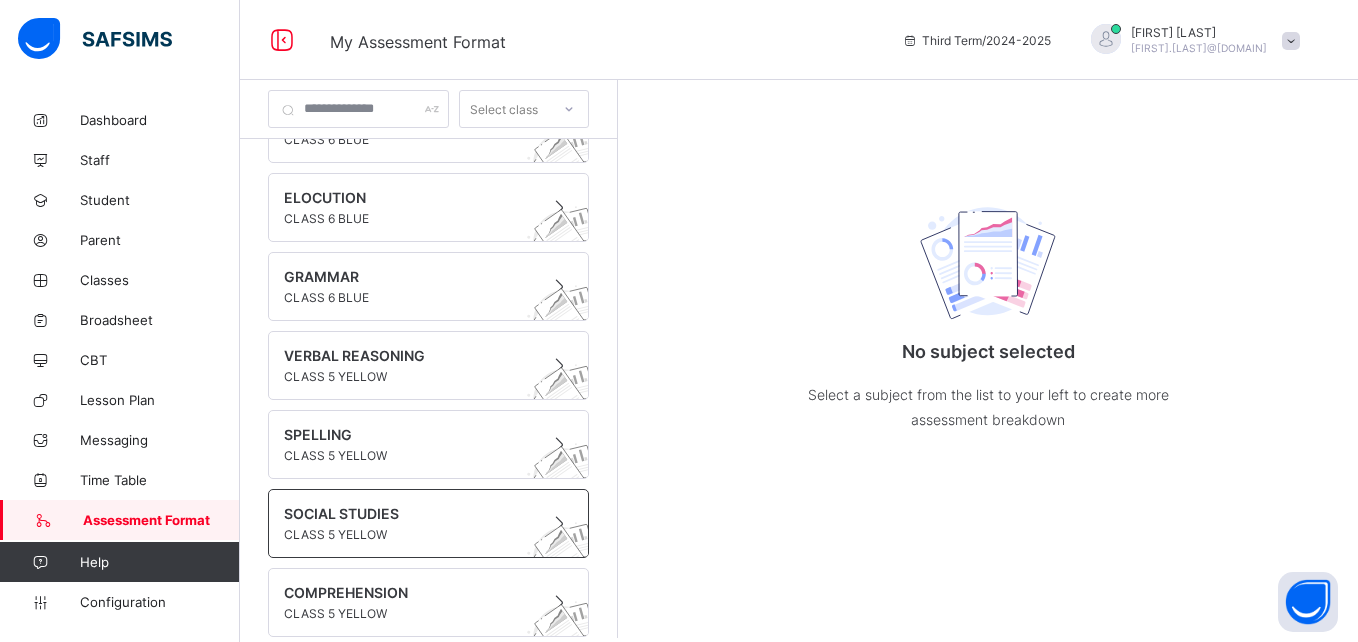 click on "CLASS 5 YELLOW" at bounding box center [409, 534] 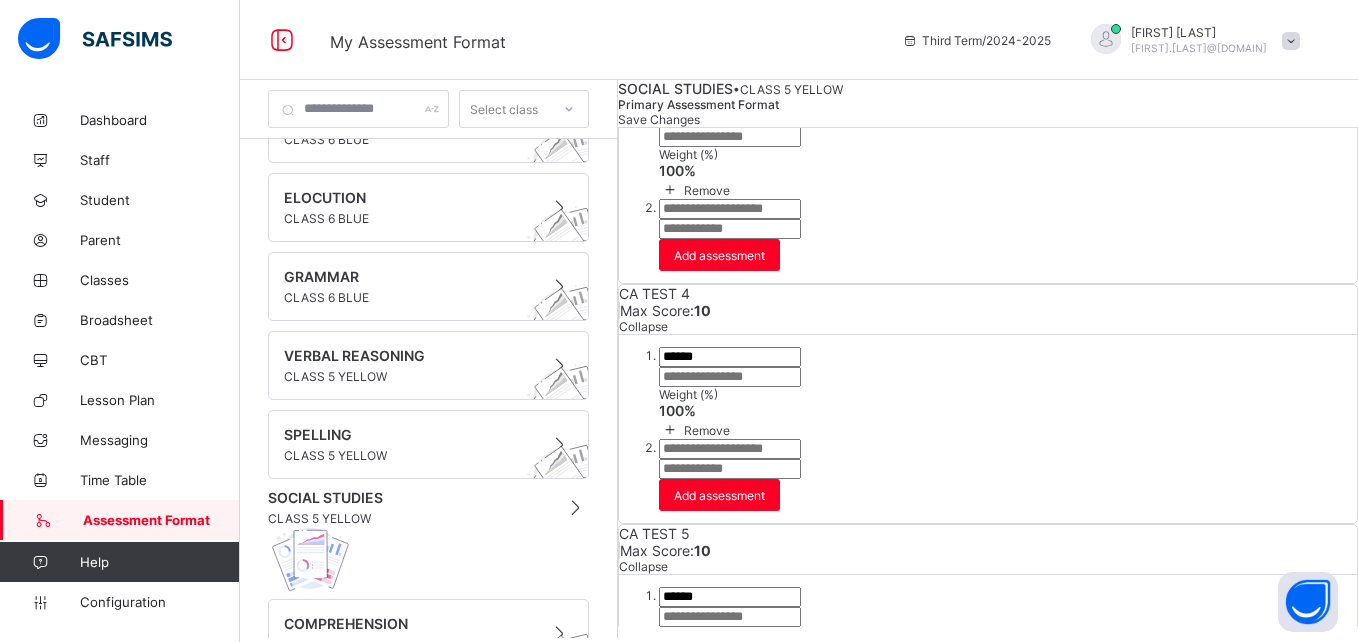 scroll, scrollTop: 682, scrollLeft: 0, axis: vertical 